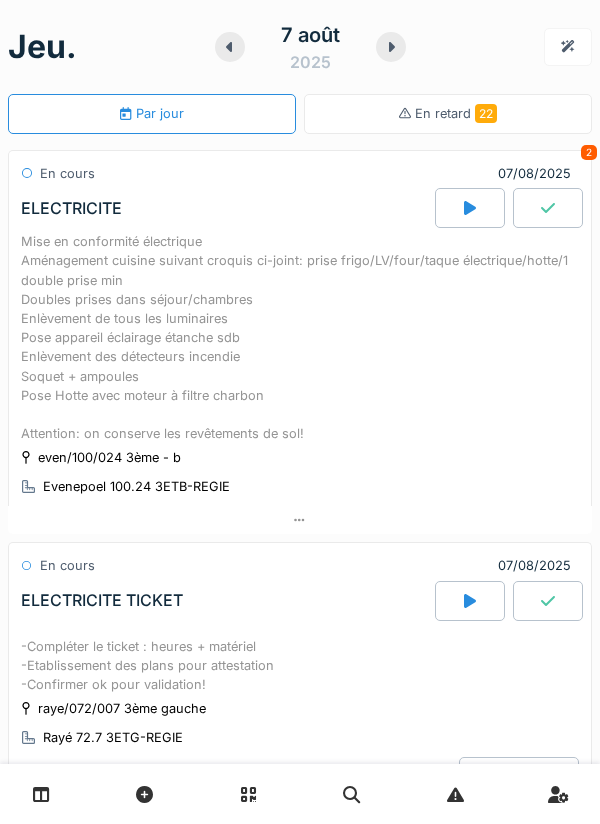 scroll, scrollTop: 0, scrollLeft: 0, axis: both 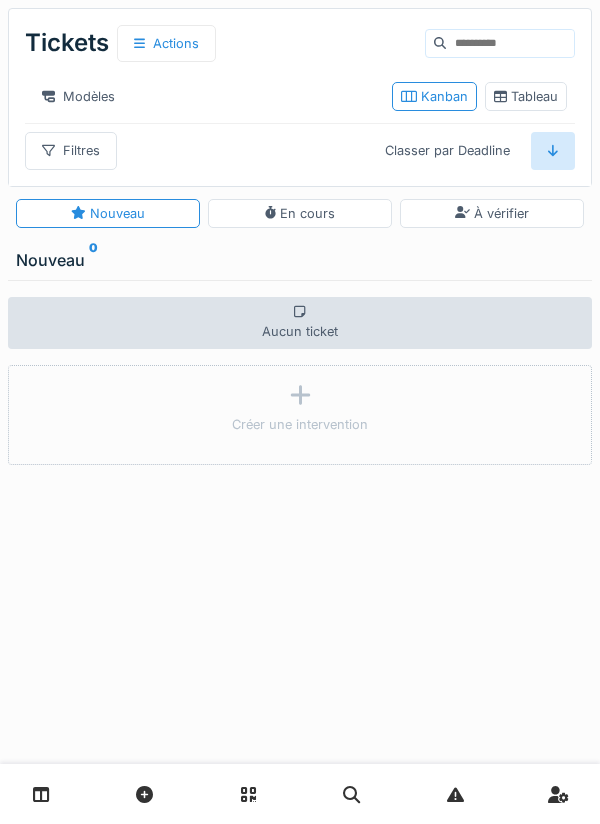 click at bounding box center (41, 794) 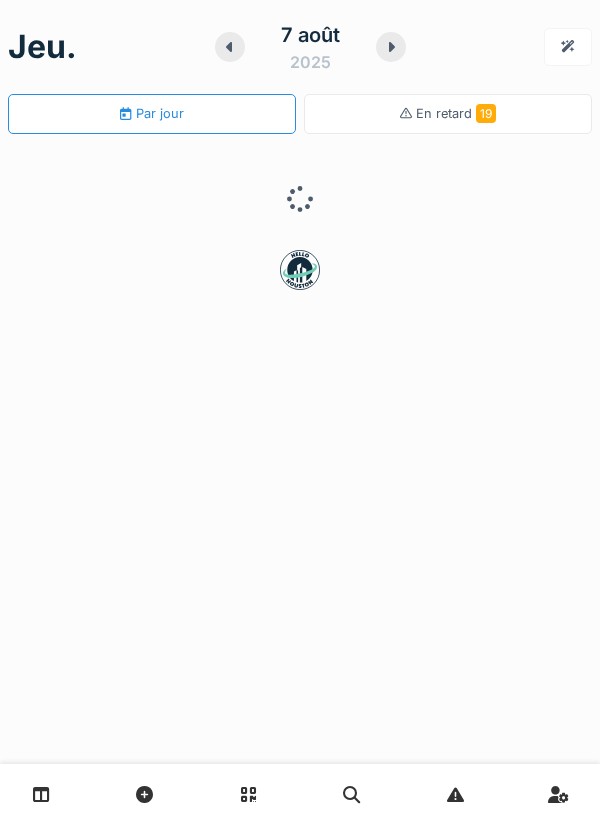 scroll, scrollTop: 0, scrollLeft: 0, axis: both 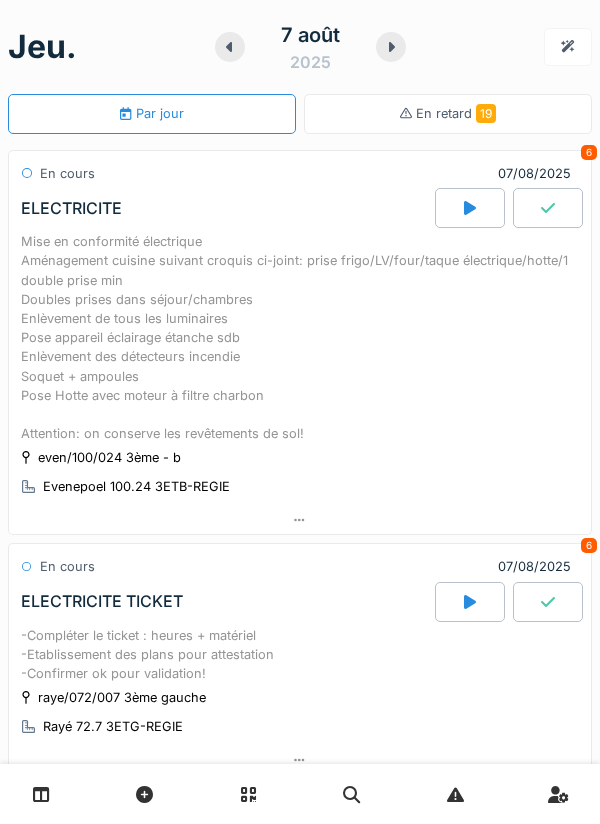 click at bounding box center (230, 47) 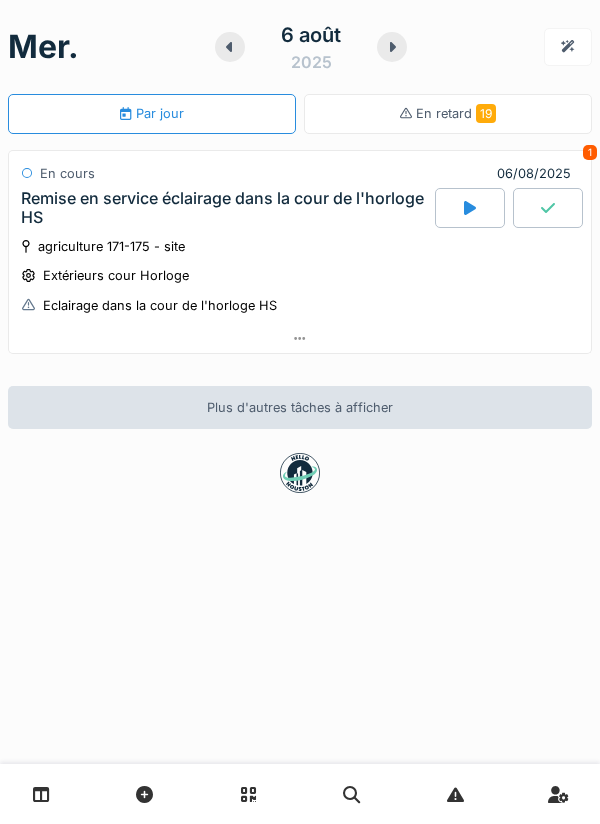 click 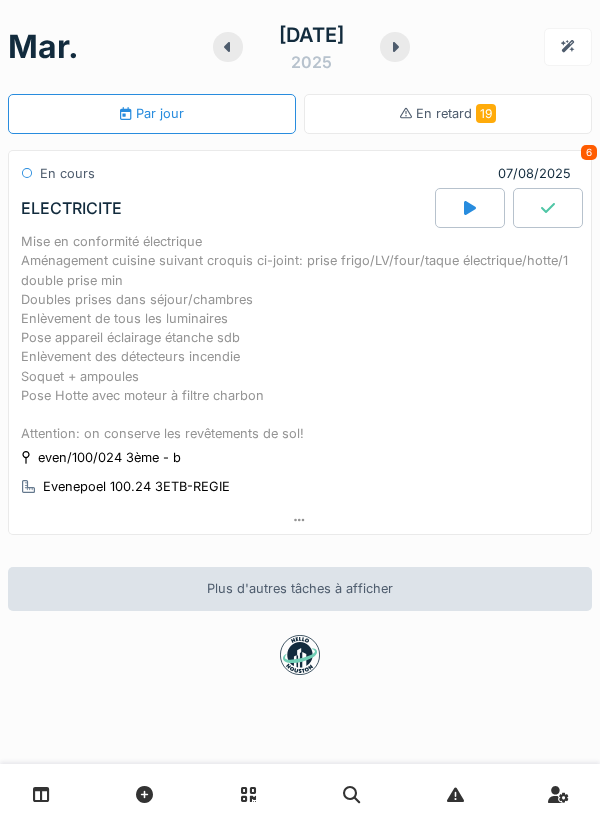 click at bounding box center [228, 47] 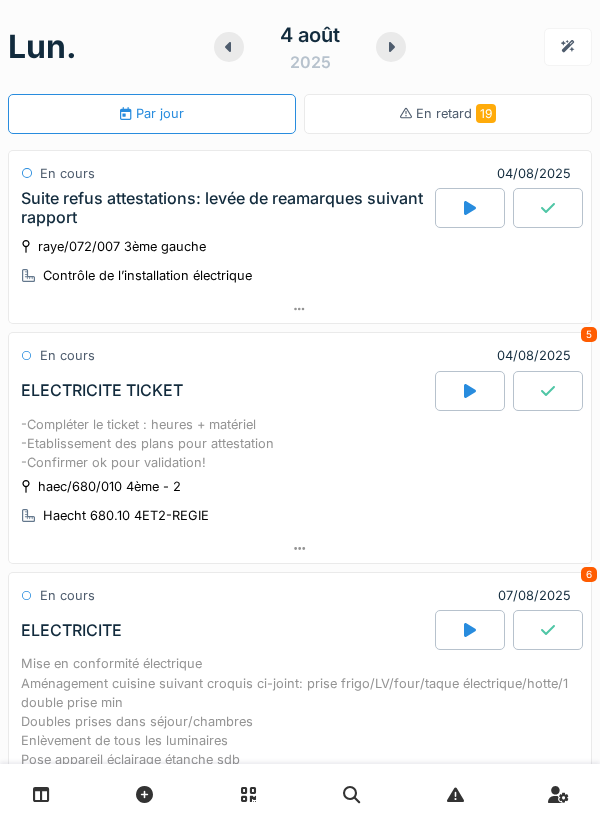 click on "-Compléter le ticket : heures + matériel
-Etablissement des plans pour attestation
-Confirmer ok pour validation!" at bounding box center [300, 444] 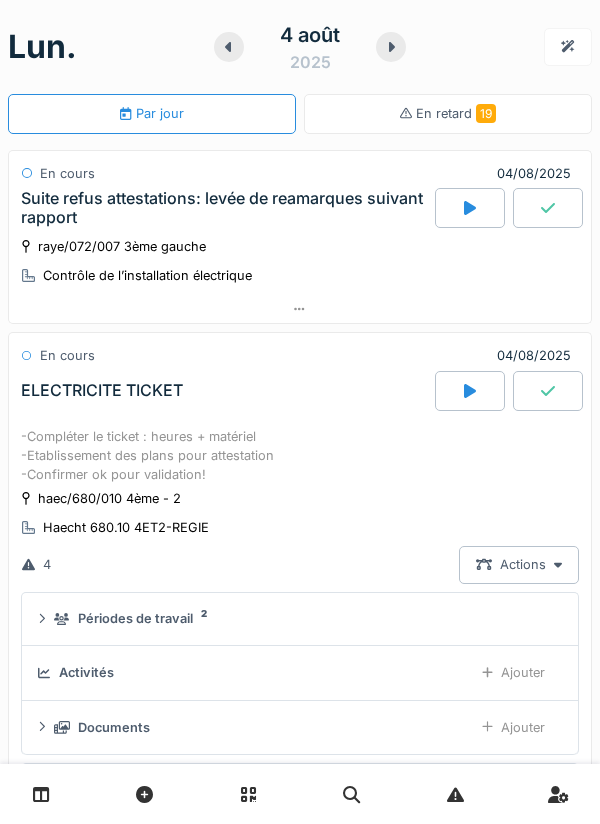 scroll, scrollTop: 252, scrollLeft: 0, axis: vertical 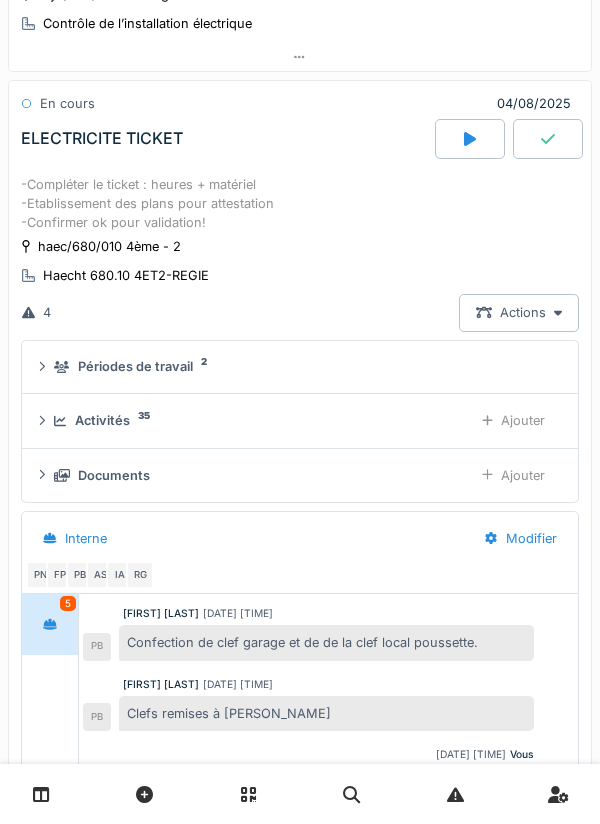 click on "Ajouter" at bounding box center [513, 420] 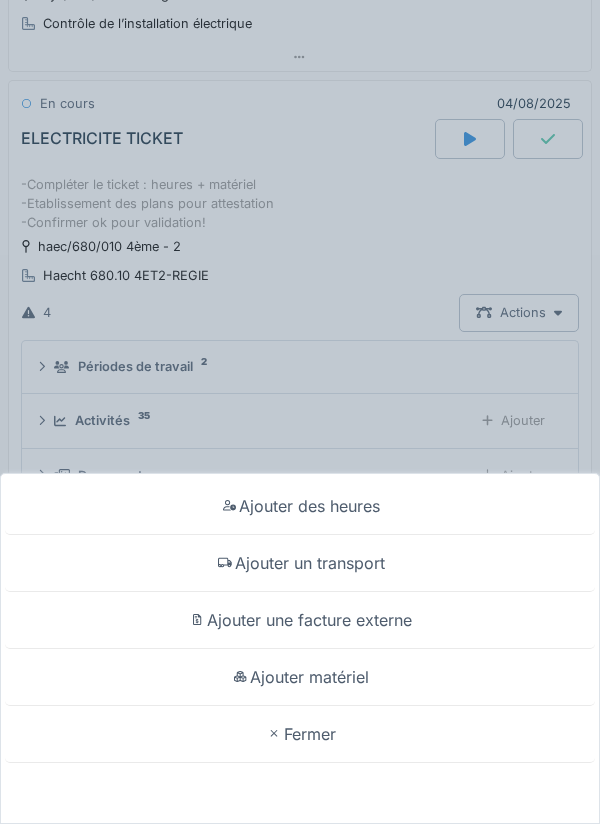 click on "Fermer" at bounding box center (300, 734) 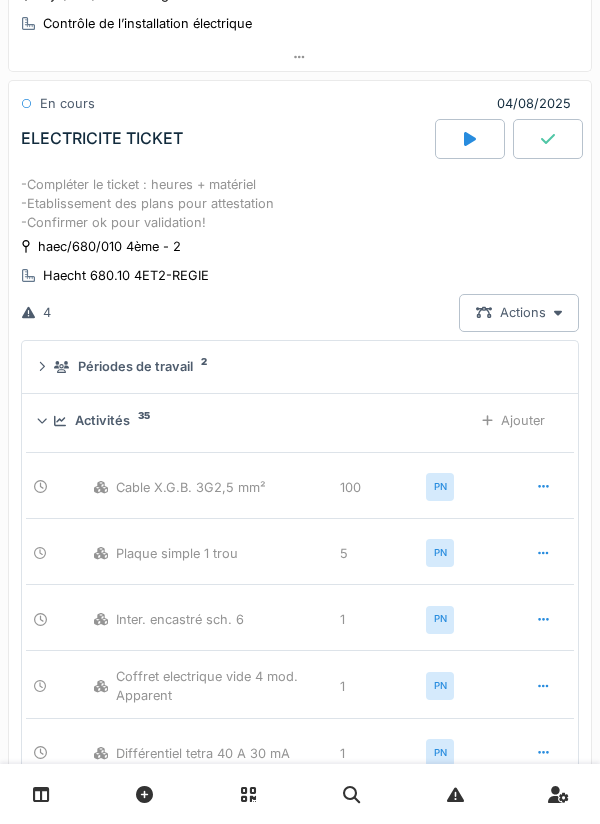 click on "-Compléter le ticket : heures + matériel
-Etablissement des plans pour attestation
-Confirmer ok pour validation!" at bounding box center [300, 204] 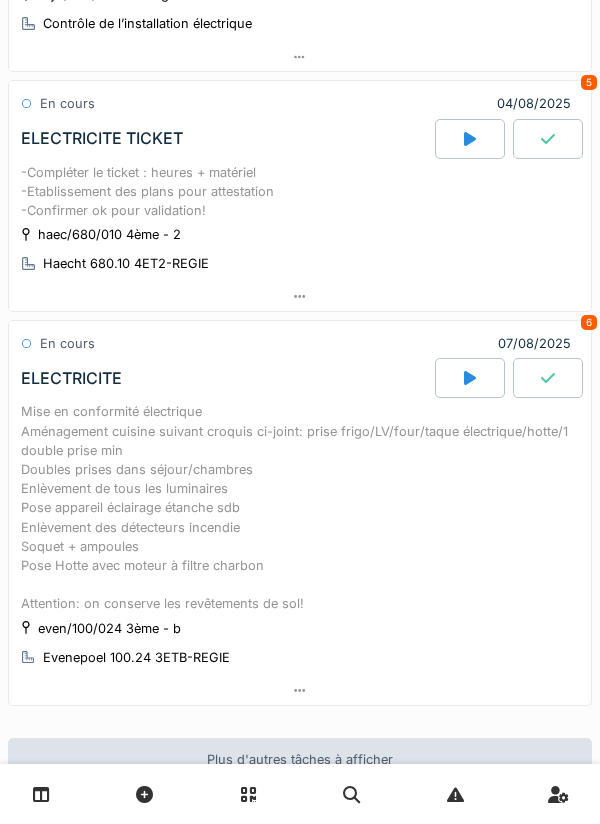 click on "-Compléter le ticket : heures + matériel
-Etablissement des plans pour attestation
-Confirmer ok pour validation!" at bounding box center (300, 192) 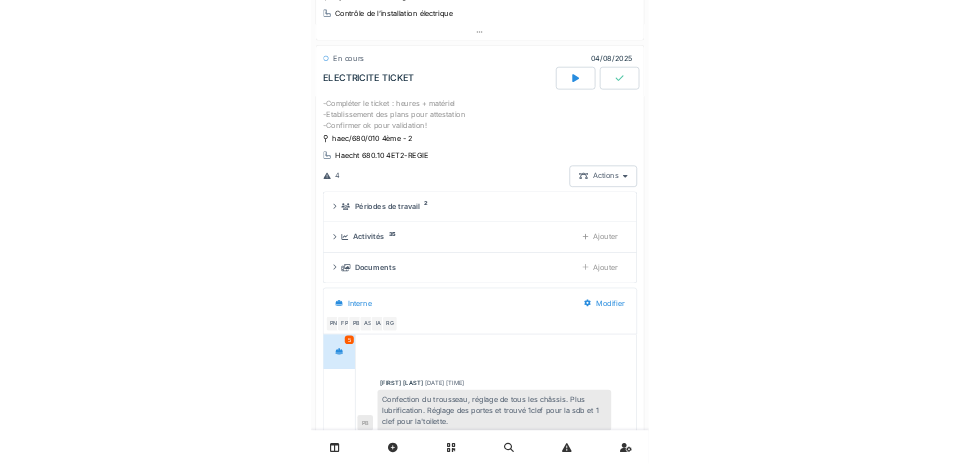 scroll, scrollTop: 196, scrollLeft: 0, axis: vertical 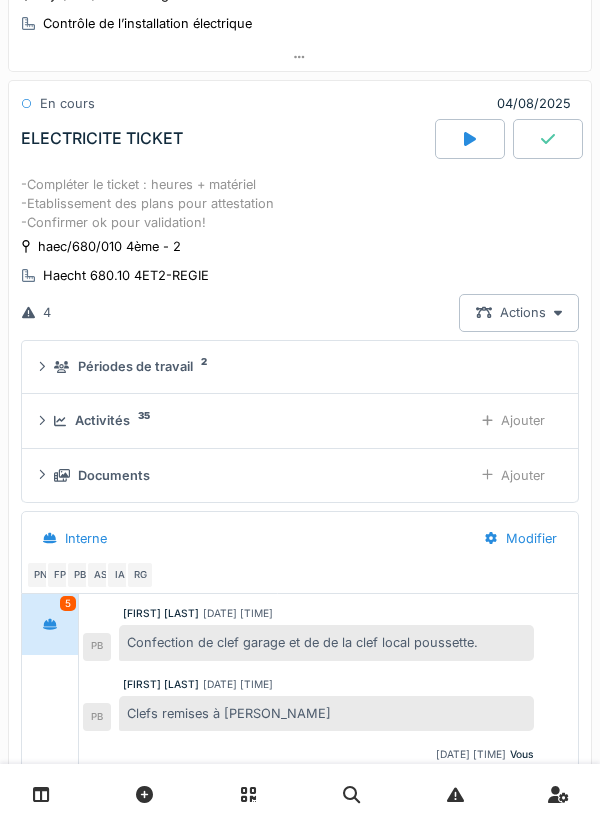 click on "Ajouter" at bounding box center (513, 475) 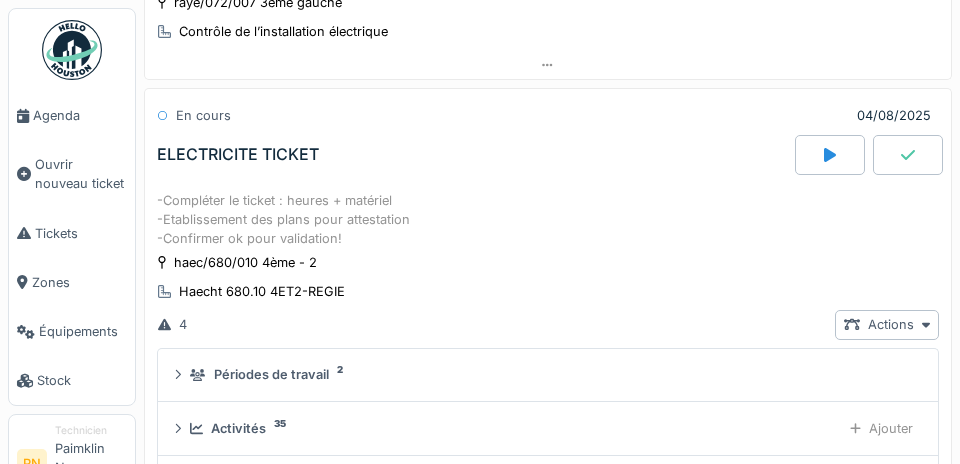 scroll, scrollTop: 177, scrollLeft: 0, axis: vertical 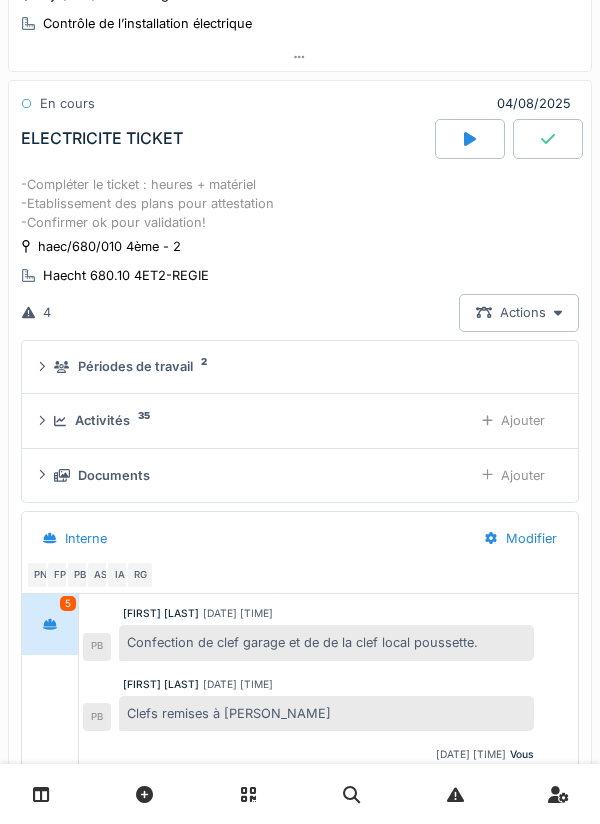 click on "Ajouter" at bounding box center (513, 420) 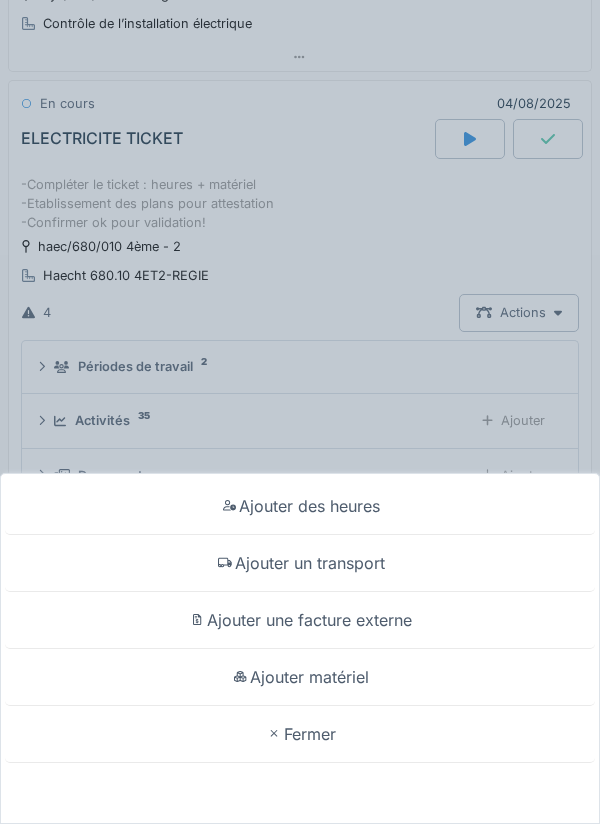 click on "Fermer" at bounding box center (300, 734) 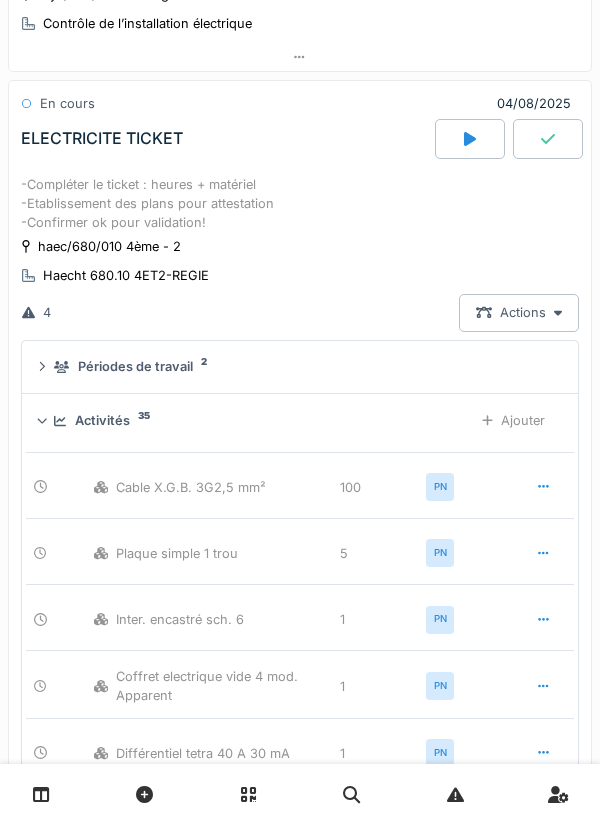 click on "-Compléter le ticket : heures + matériel
-Etablissement des plans pour attestation
-Confirmer ok pour validation!" at bounding box center [300, 204] 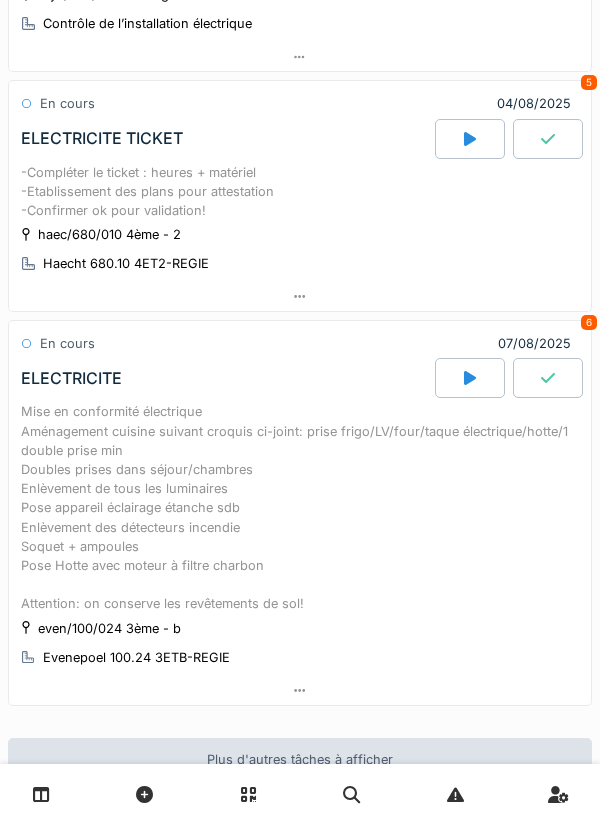 click on "-Compléter le ticket : heures + matériel
-Etablissement des plans pour attestation
-Confirmer ok pour validation!" at bounding box center [300, 192] 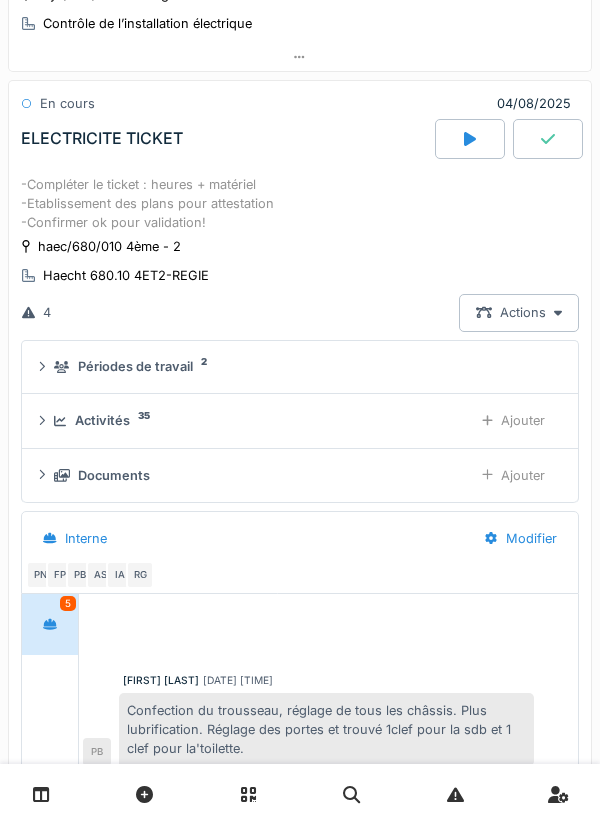 scroll, scrollTop: 196, scrollLeft: 0, axis: vertical 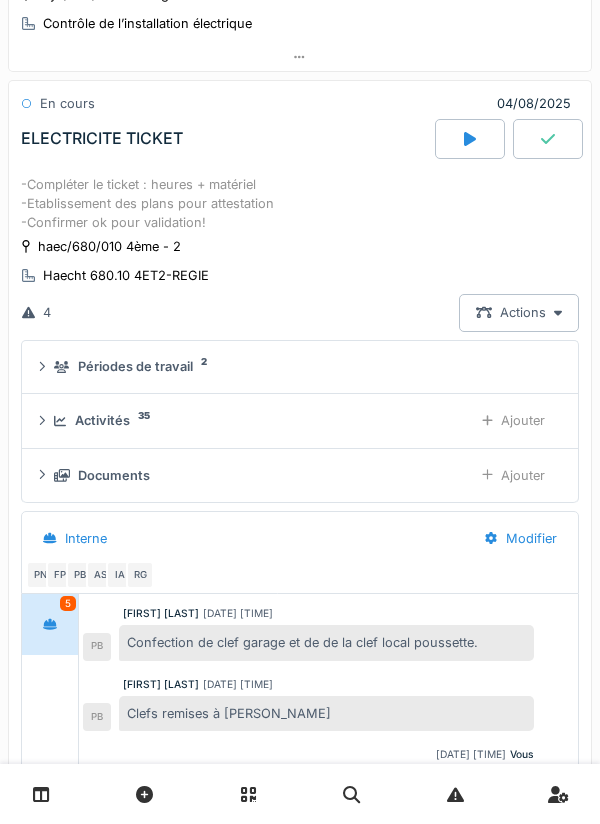 click on "Ajouter" at bounding box center [513, 475] 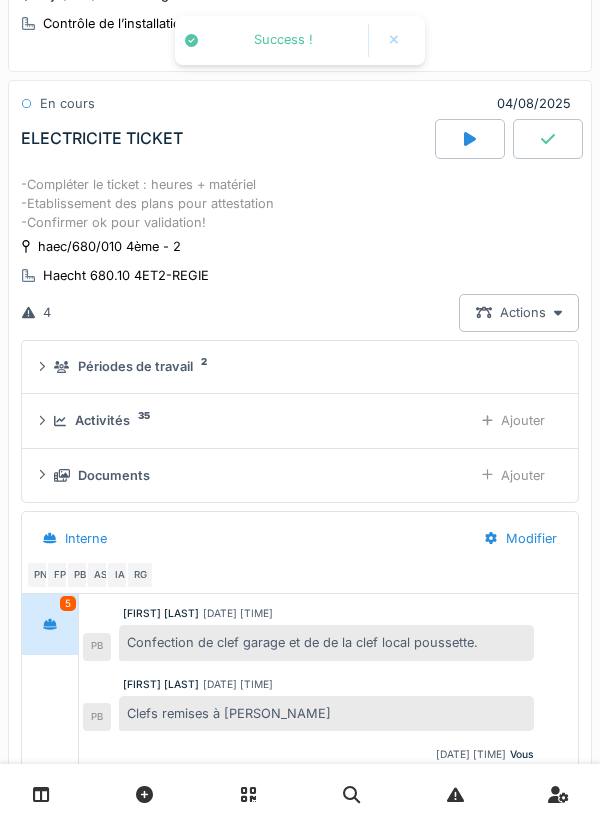 click on "Ajouter" at bounding box center [513, 420] 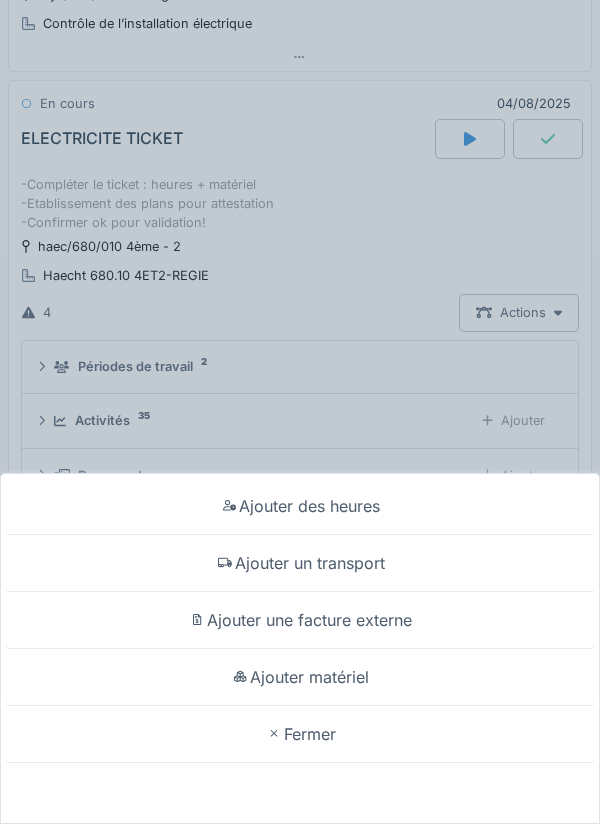 click on "Fermer" at bounding box center [300, 734] 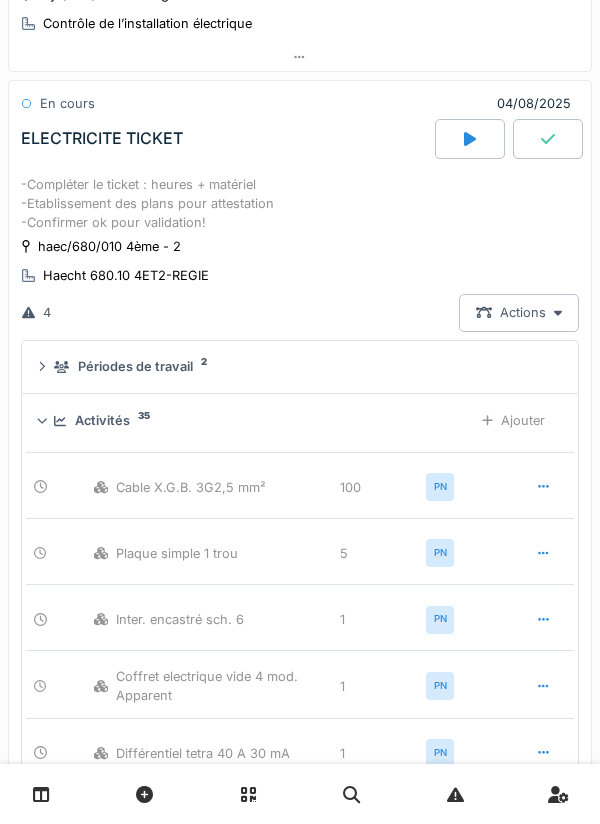 click on "-Compléter le ticket : heures + matériel
-Etablissement des plans pour attestation
-Confirmer ok pour validation!" at bounding box center (300, 204) 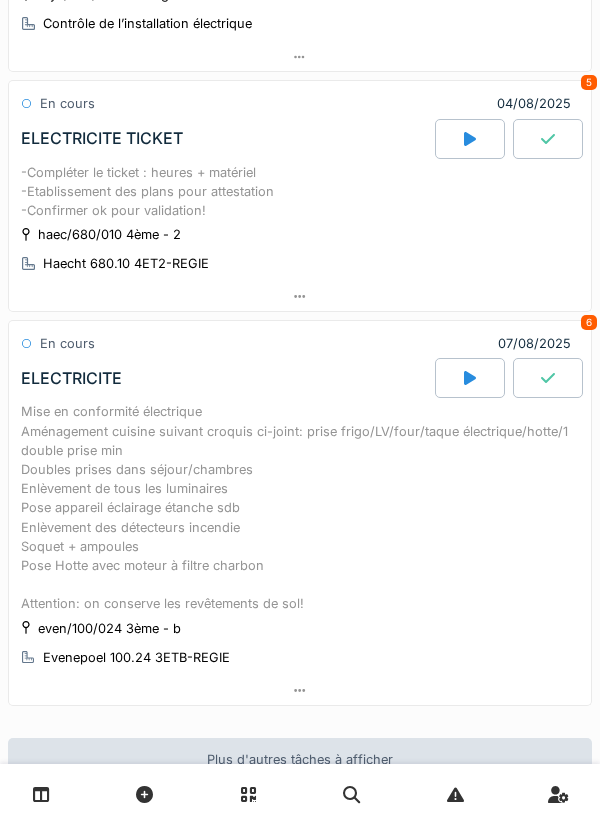 click on "-Compléter le ticket : heures + matériel
-Etablissement des plans pour attestation
-Confirmer ok pour validation!" at bounding box center [300, 192] 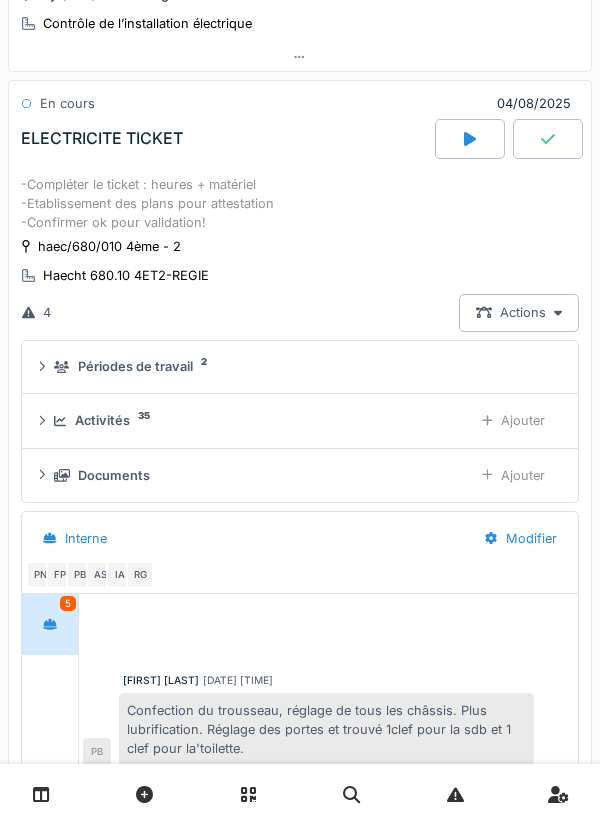 scroll, scrollTop: 196, scrollLeft: 0, axis: vertical 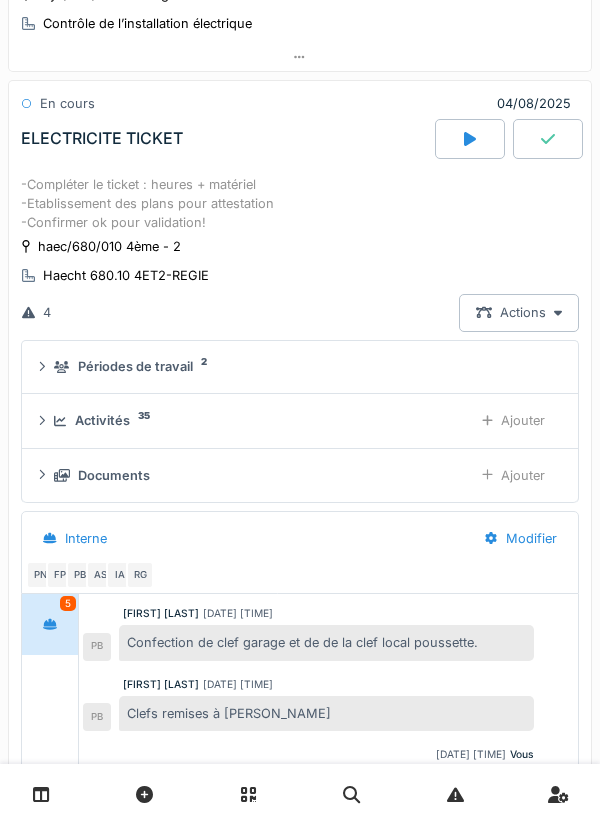 click on "Ajouter" at bounding box center [513, 420] 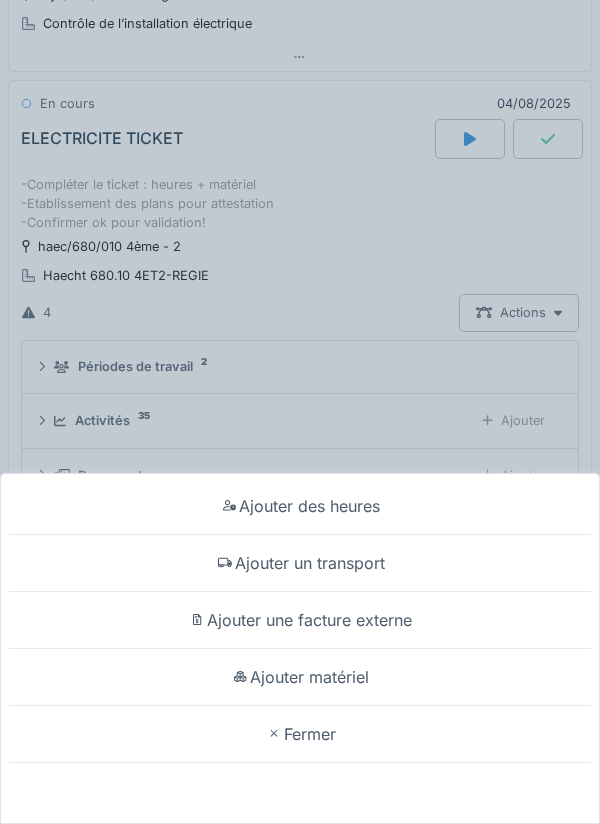 click on "Ajouter des heures Ajouter un transport Ajouter une facture externe Ajouter matériel Fermer" at bounding box center [300, 412] 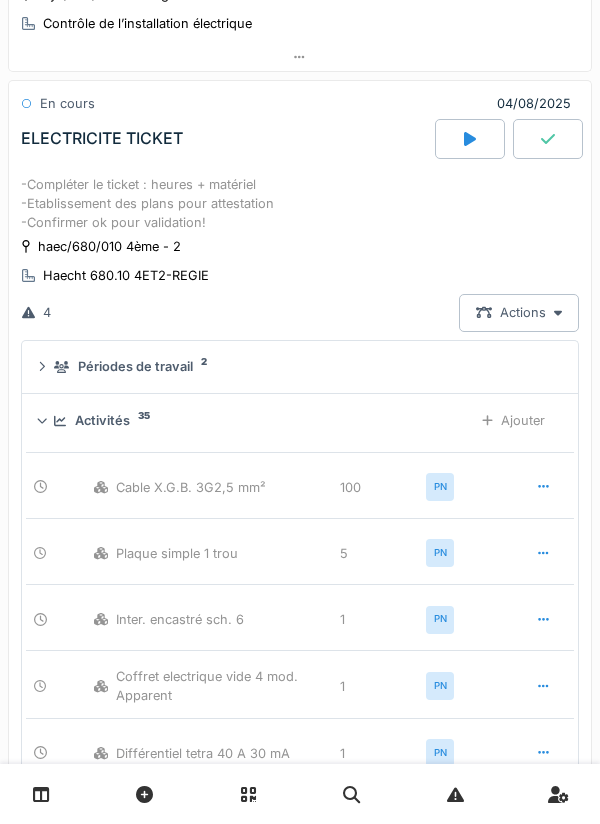click on "-Compléter le ticket : heures + matériel
-Etablissement des plans pour attestation
-Confirmer ok pour validation!" at bounding box center [300, 204] 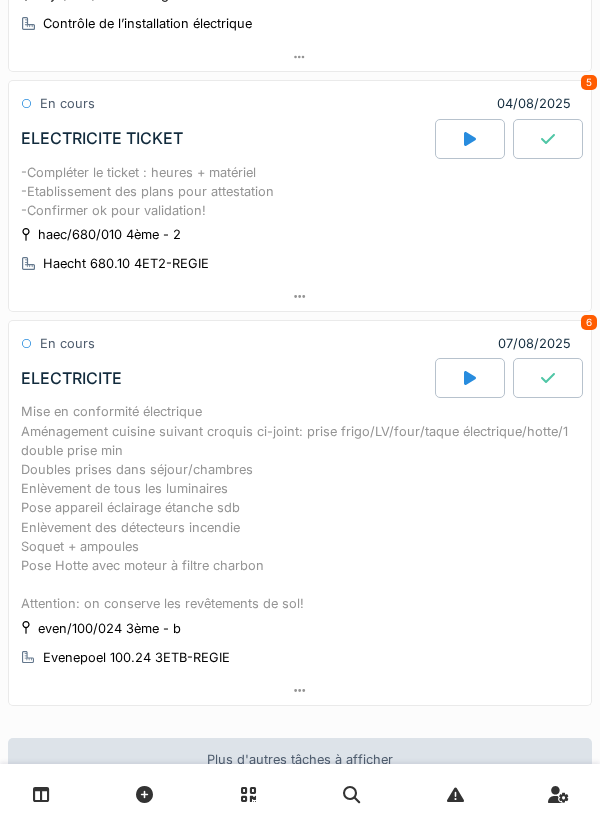 click on "-Compléter le ticket : heures + matériel
-Etablissement des plans pour attestation
-Confirmer ok pour validation!" at bounding box center [300, 192] 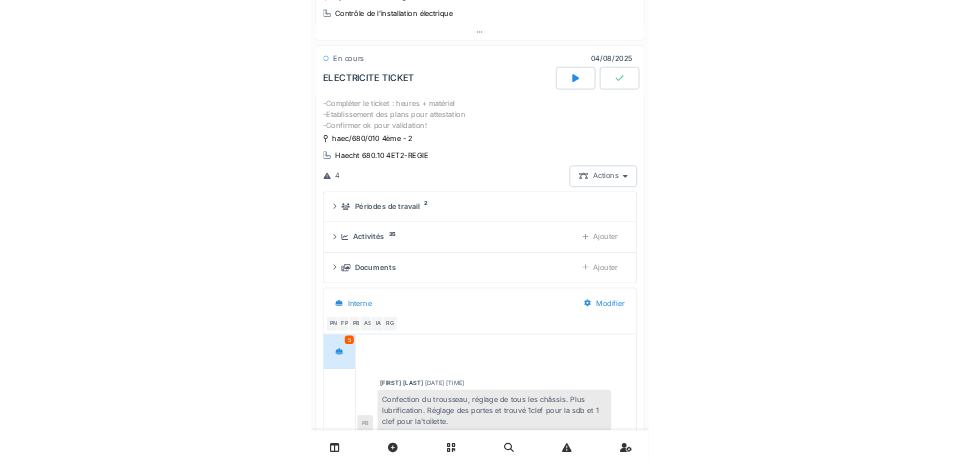 scroll, scrollTop: 196, scrollLeft: 0, axis: vertical 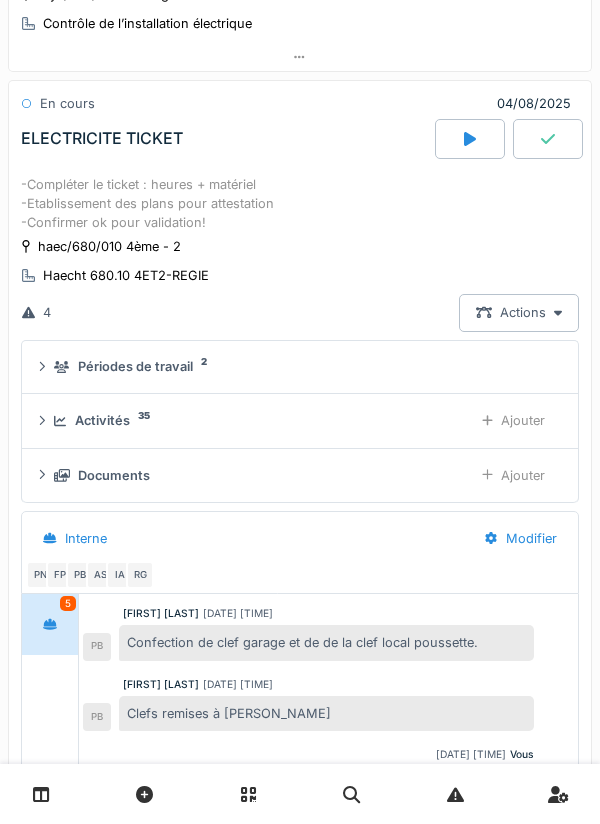 click on "Ajouter" at bounding box center [513, 475] 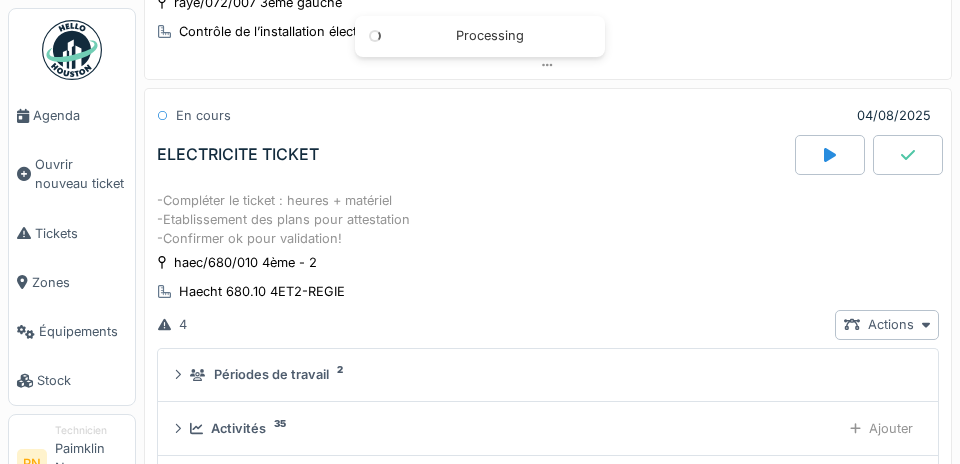 scroll, scrollTop: 177, scrollLeft: 0, axis: vertical 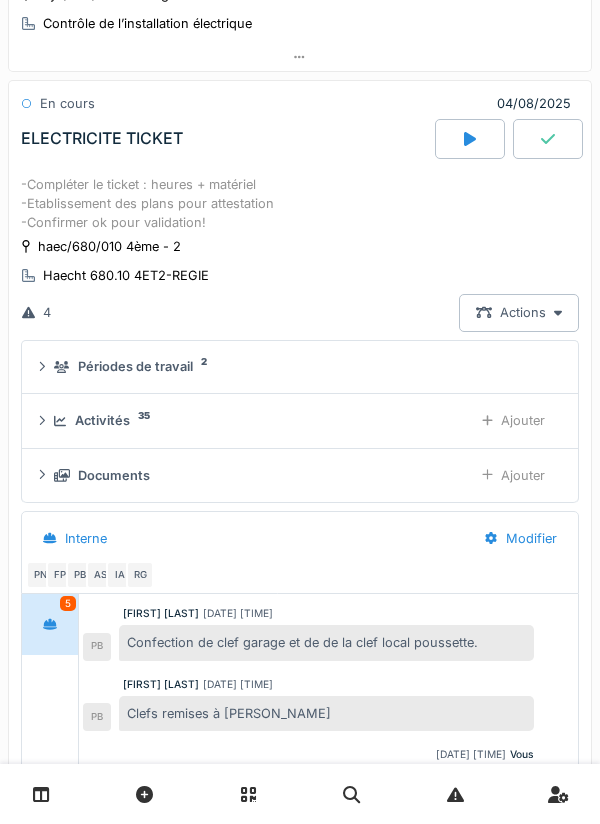 click on "Ajouter" at bounding box center (513, 420) 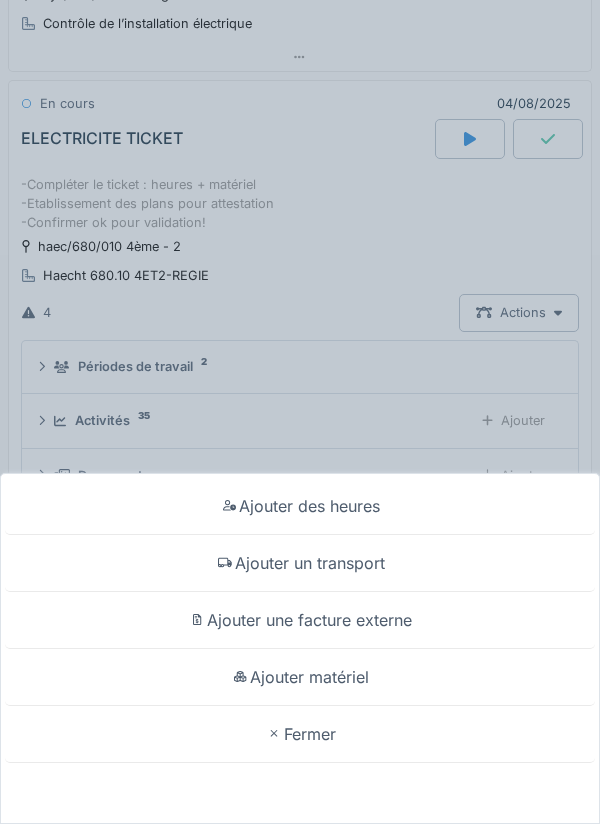 click on "Fermer" at bounding box center (300, 734) 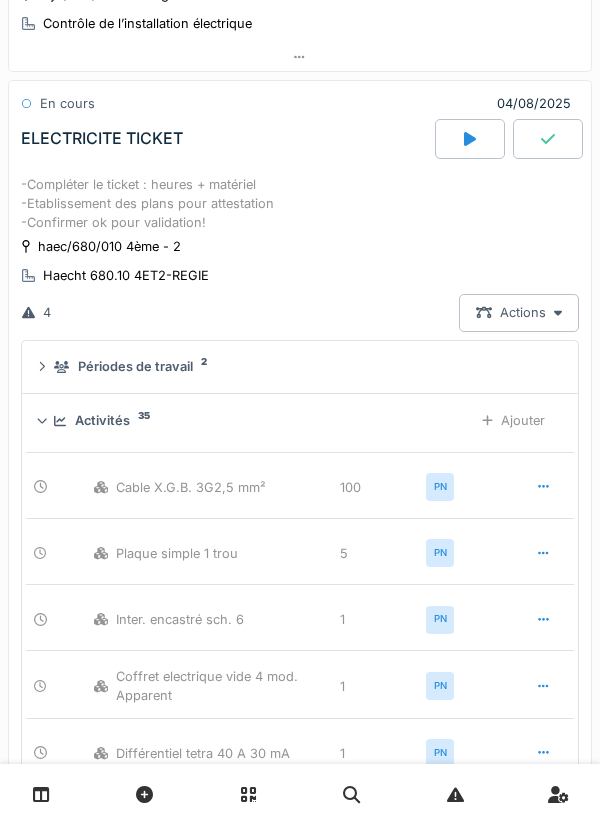 click on "-Compléter le ticket : heures + matériel
-Etablissement des plans pour attestation
-Confirmer ok pour validation!" at bounding box center [300, 204] 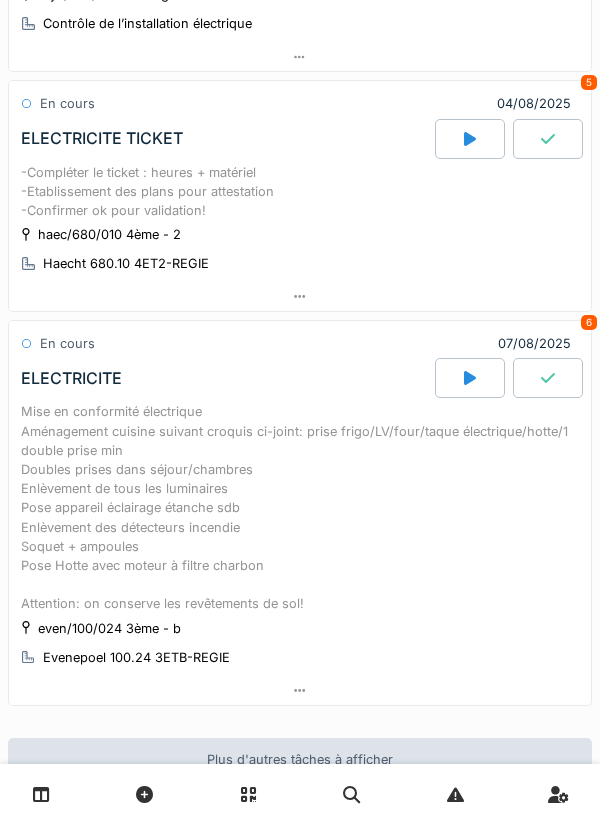 click on "-Compléter le ticket : heures + matériel
-Etablissement des plans pour attestation
-Confirmer ok pour validation!" at bounding box center (300, 192) 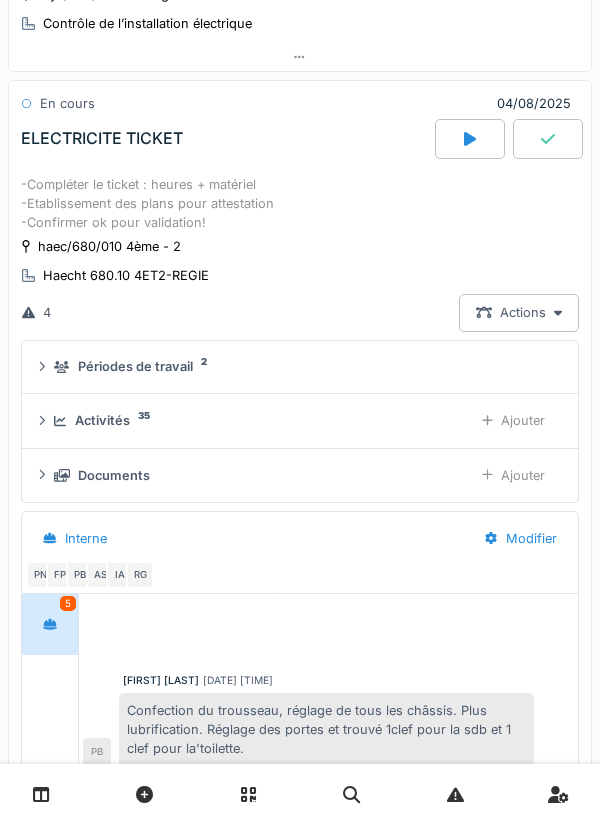 scroll, scrollTop: 196, scrollLeft: 0, axis: vertical 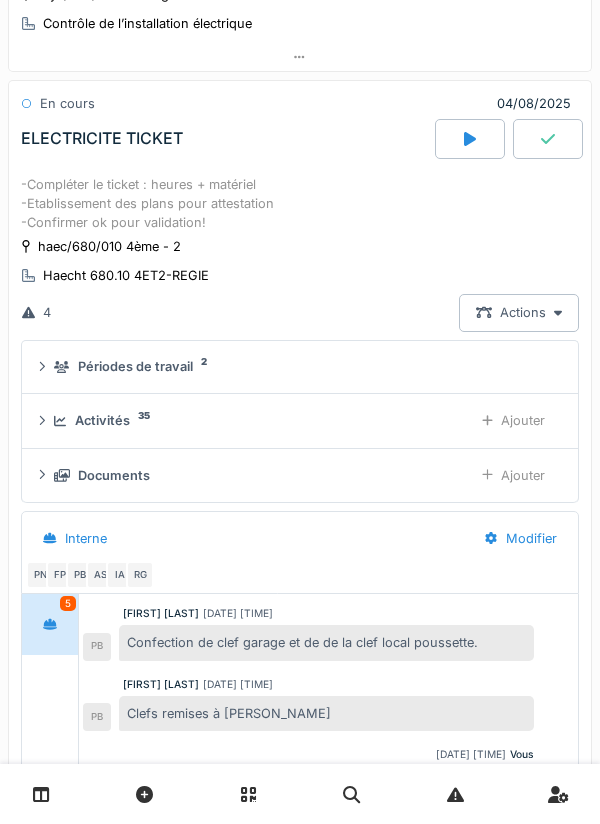 click on "Ajouter" at bounding box center (513, 420) 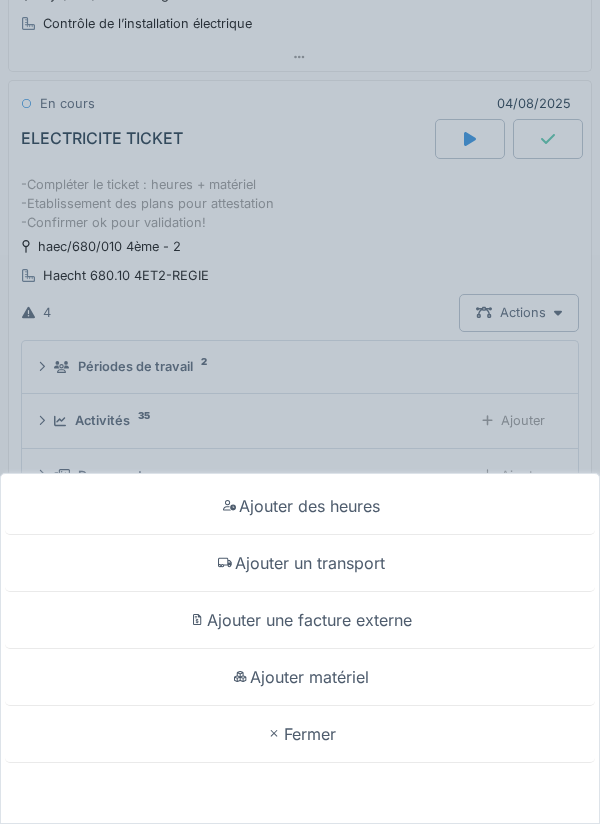 click on "Fermer" at bounding box center (300, 734) 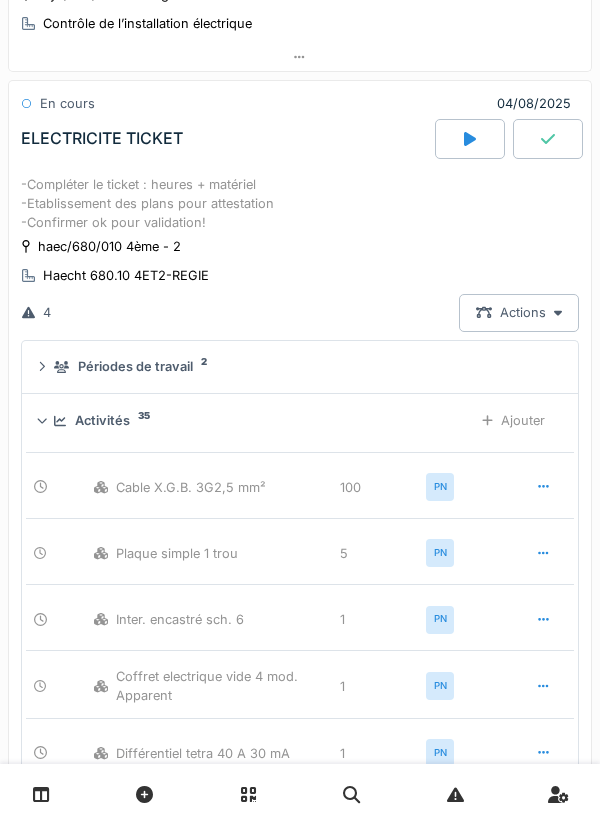 click on "-Compléter le ticket : heures + matériel
-Etablissement des plans pour attestation
-Confirmer ok pour validation!" at bounding box center (300, 204) 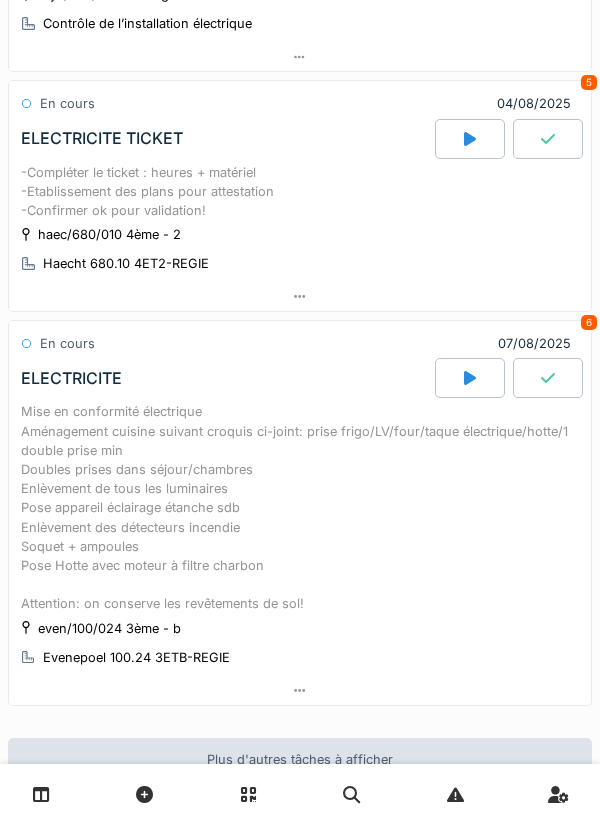 click on "-Compléter le ticket : heures + matériel
-Etablissement des plans pour attestation
-Confirmer ok pour validation!" at bounding box center (300, 192) 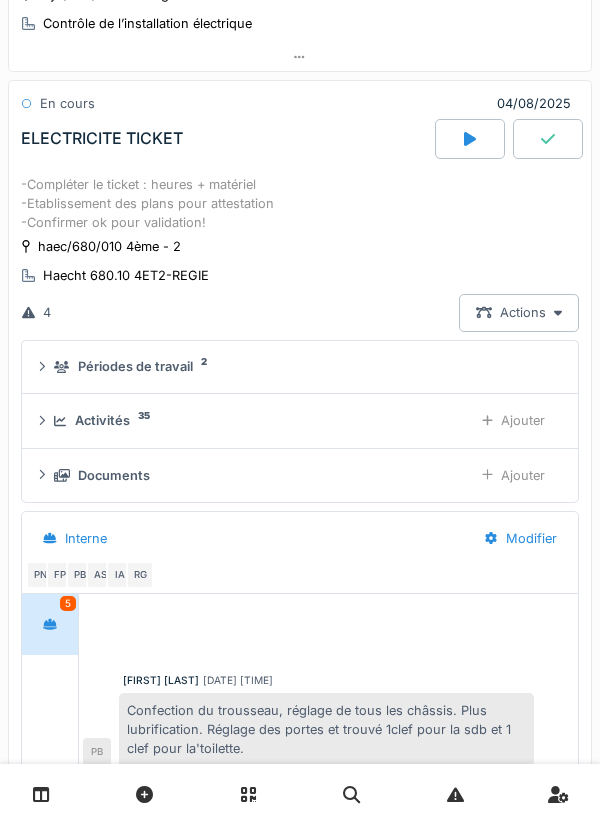 scroll, scrollTop: 196, scrollLeft: 0, axis: vertical 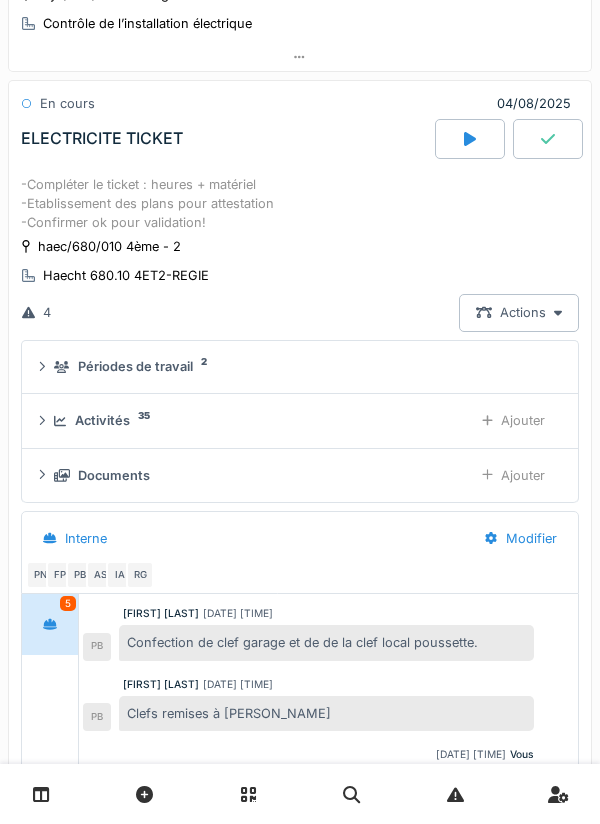 click on "Ajouter" at bounding box center [513, 475] 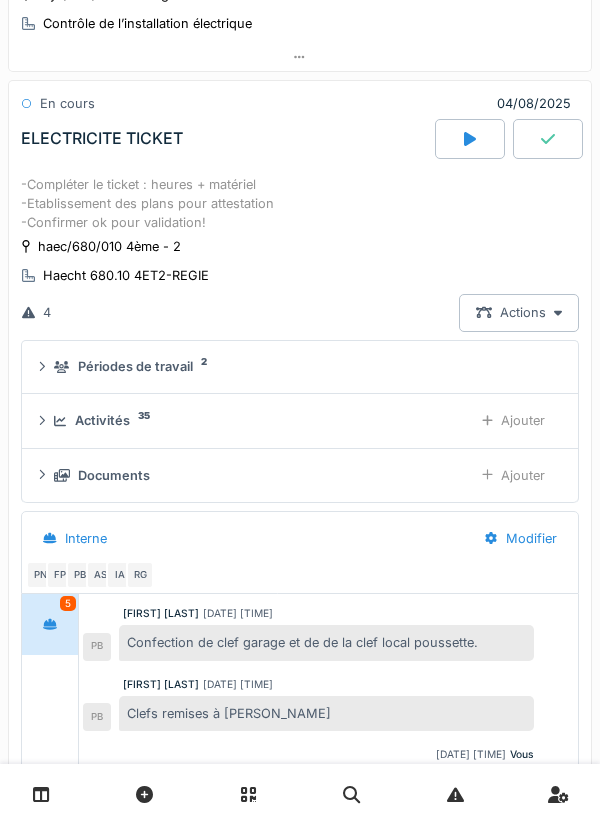 click on "Ajouter" at bounding box center (513, 475) 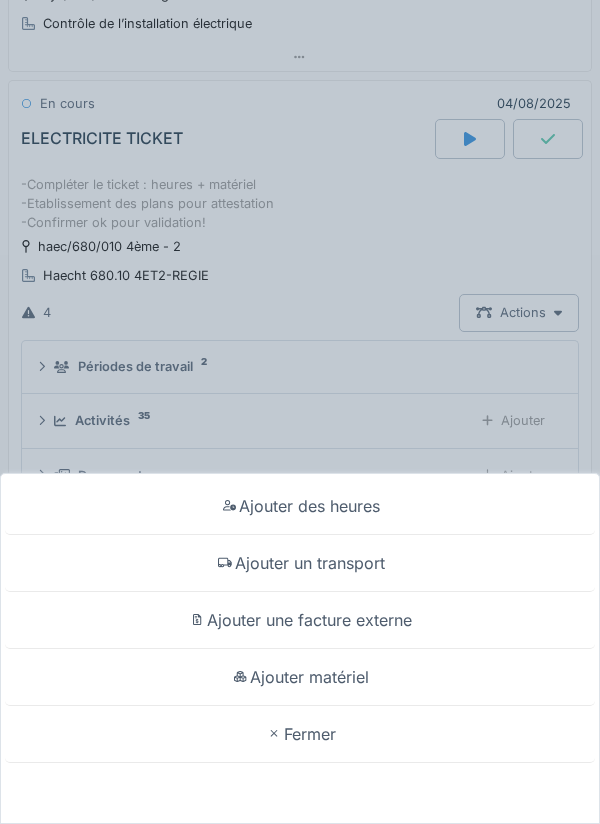 click on "Ajouter matériel" at bounding box center [300, 677] 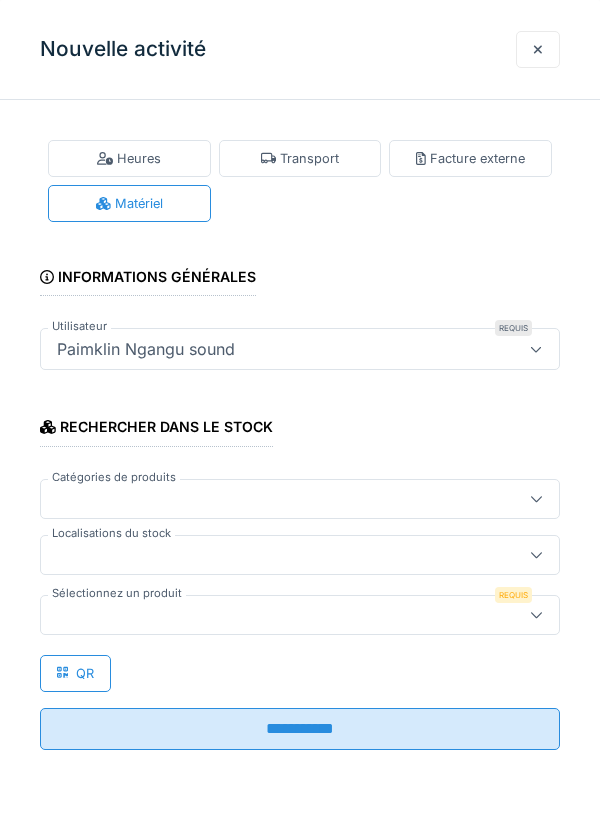 click at bounding box center (274, 555) 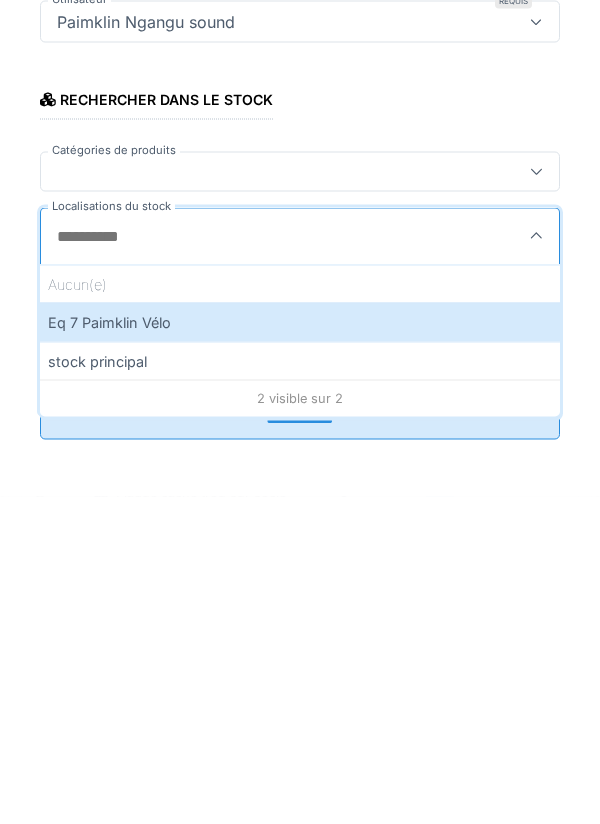 click on "Eq 7 Paimklin Vélo" at bounding box center (300, 649) 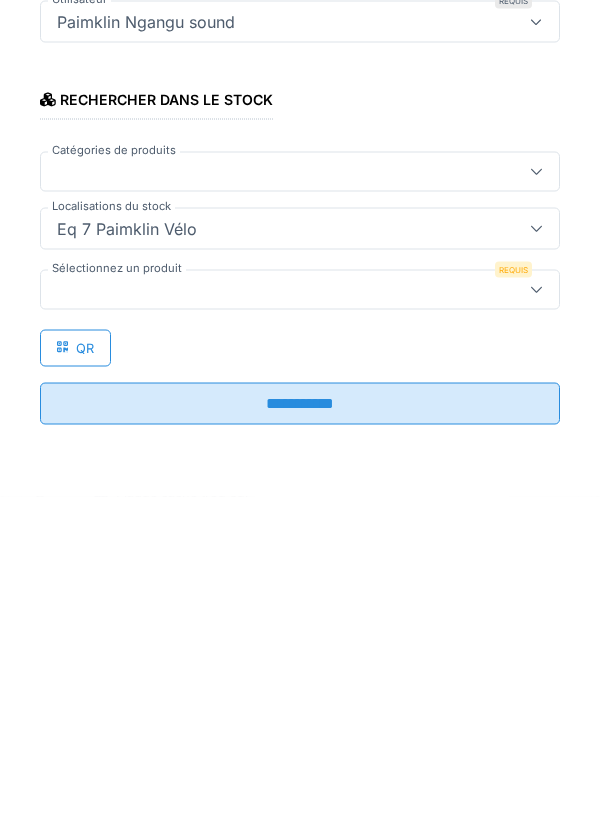 type on "****" 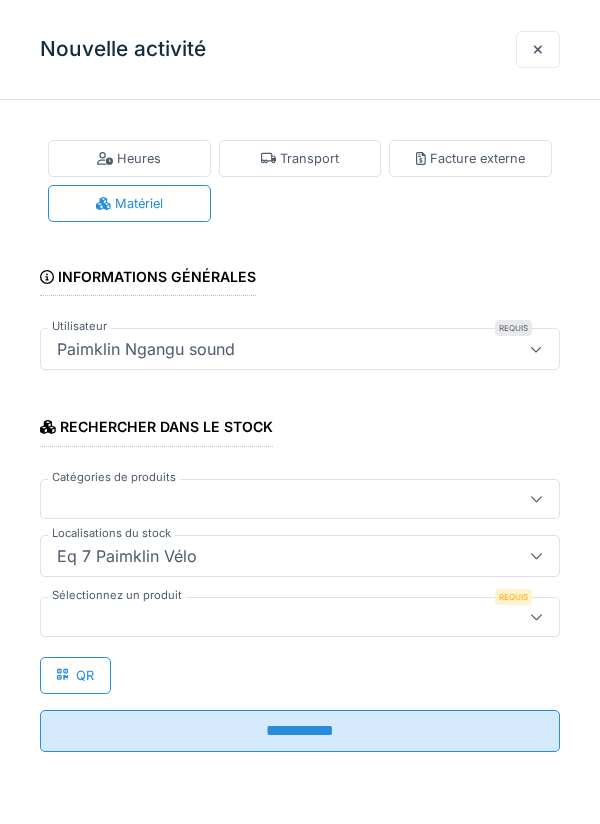 click at bounding box center [274, 617] 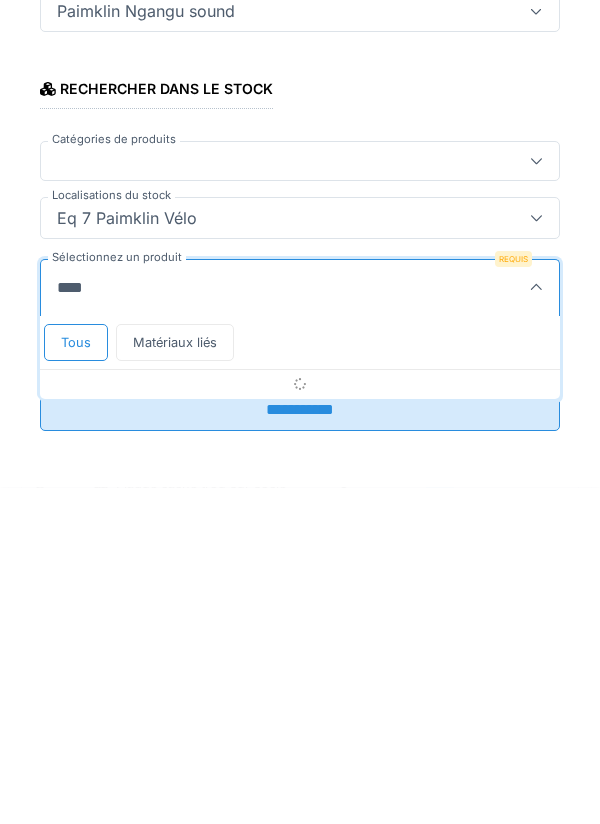 scroll, scrollTop: 1, scrollLeft: 0, axis: vertical 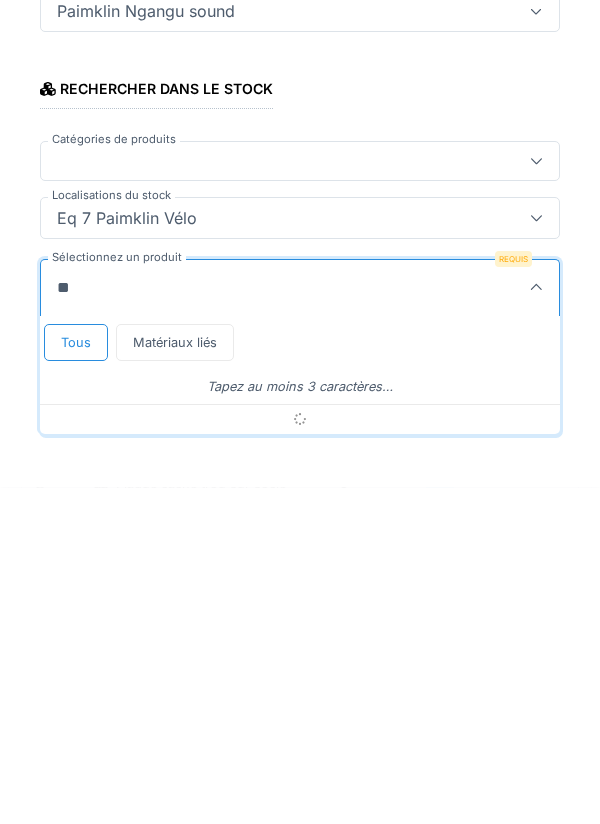 type on "*" 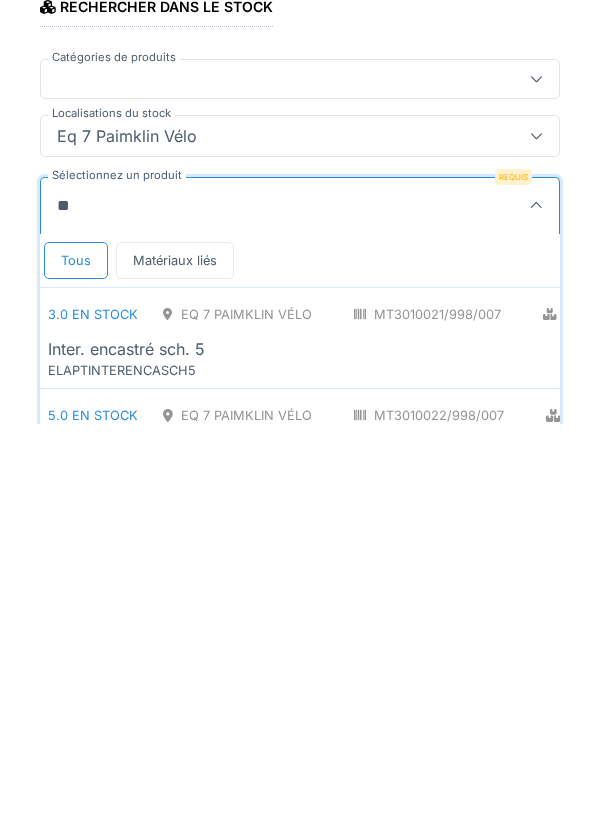 scroll, scrollTop: 1, scrollLeft: 0, axis: vertical 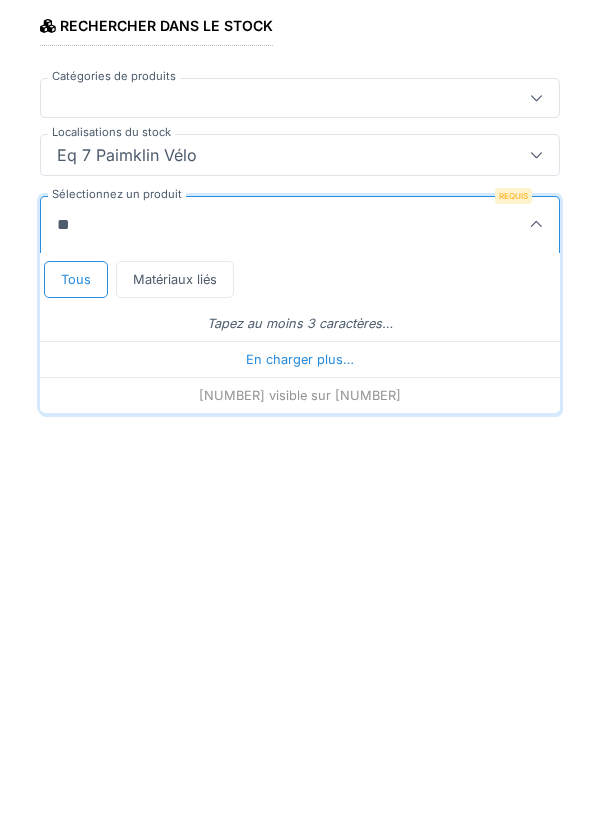 type on "*" 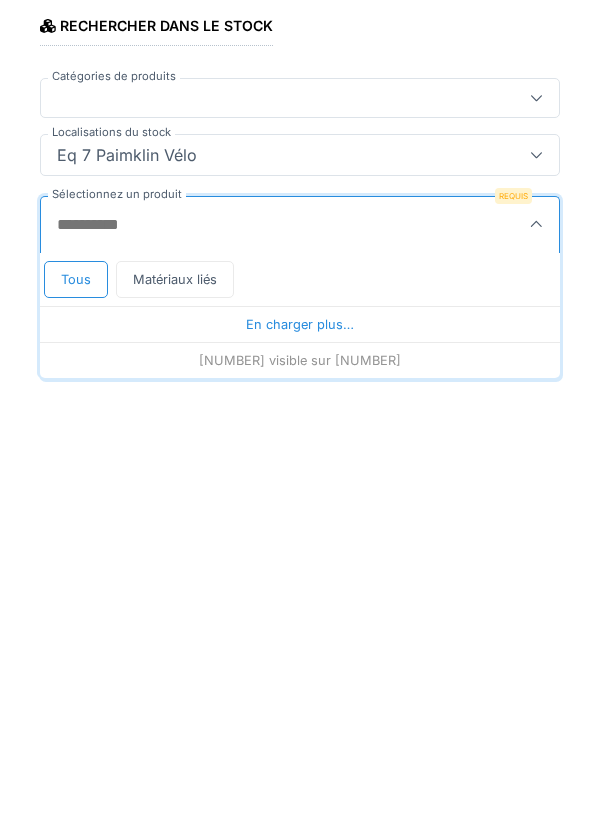 click on "Sélectionnez un produit" at bounding box center [262, 625] 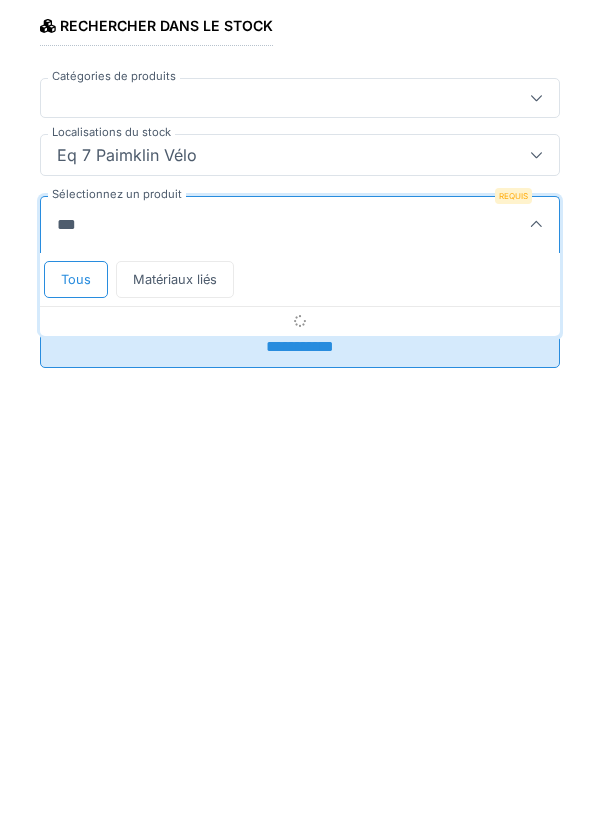 type on "****" 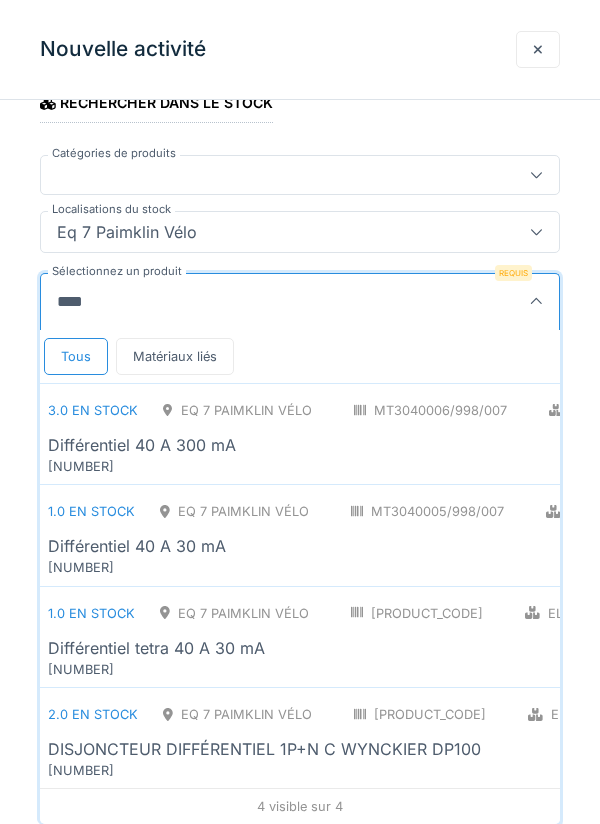 scroll, scrollTop: 0, scrollLeft: 0, axis: both 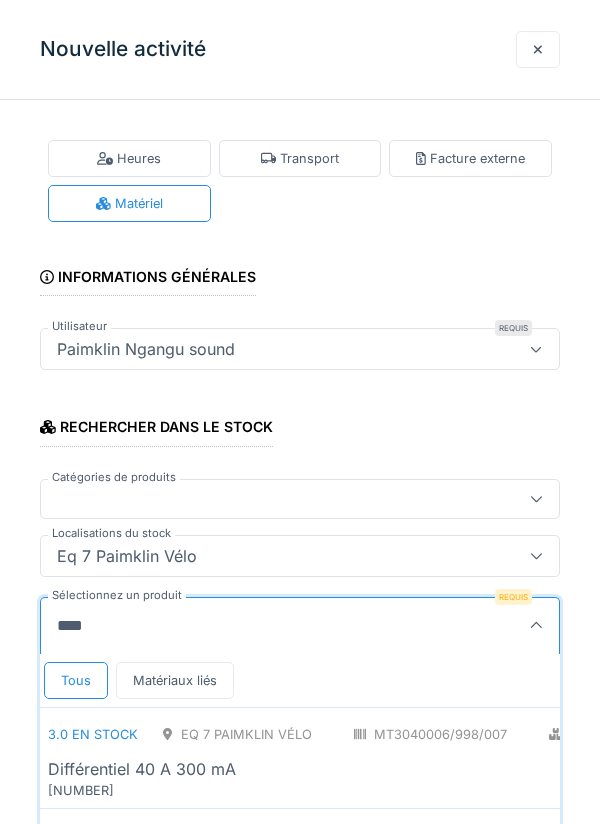 click on "Heures" at bounding box center [129, 158] 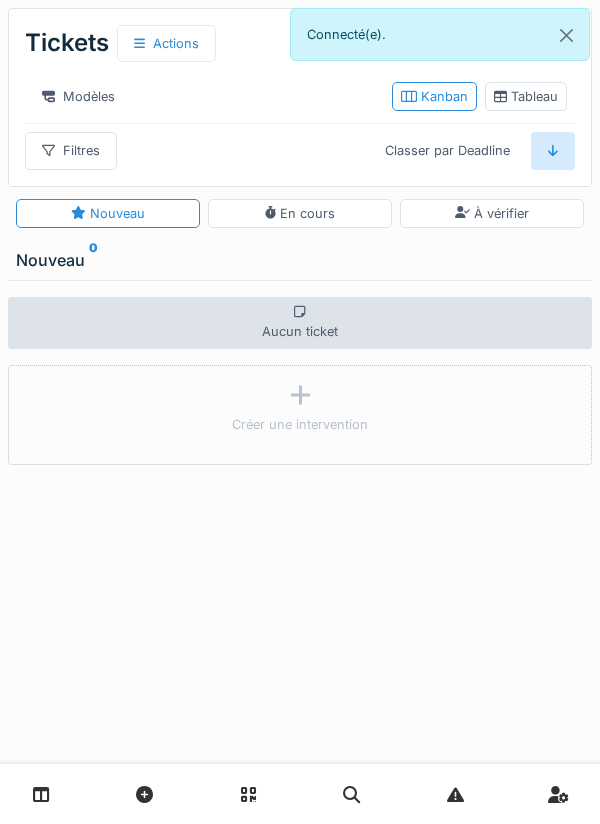 scroll, scrollTop: 0, scrollLeft: 0, axis: both 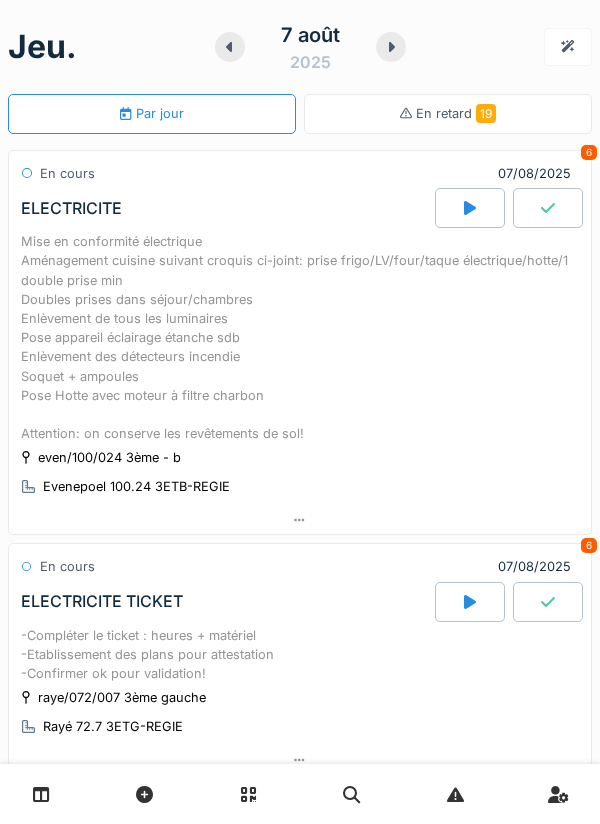 click 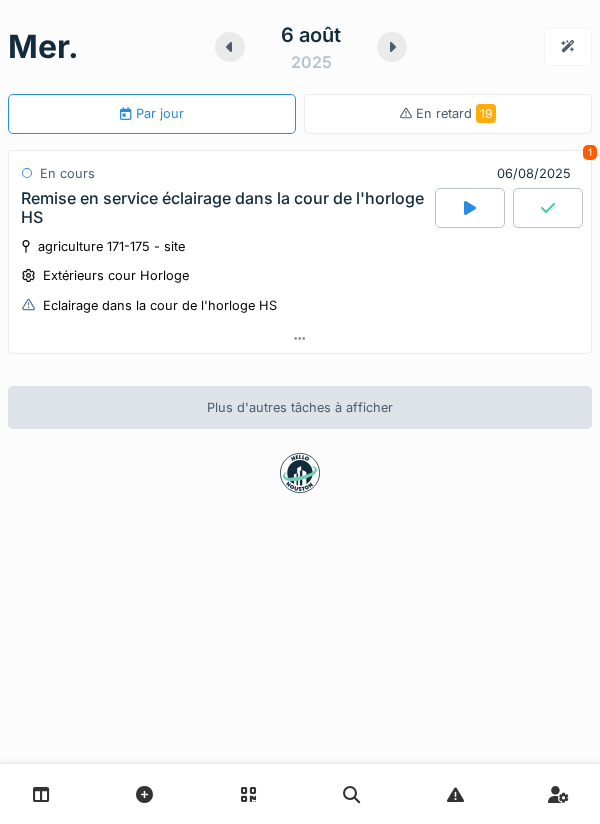 click 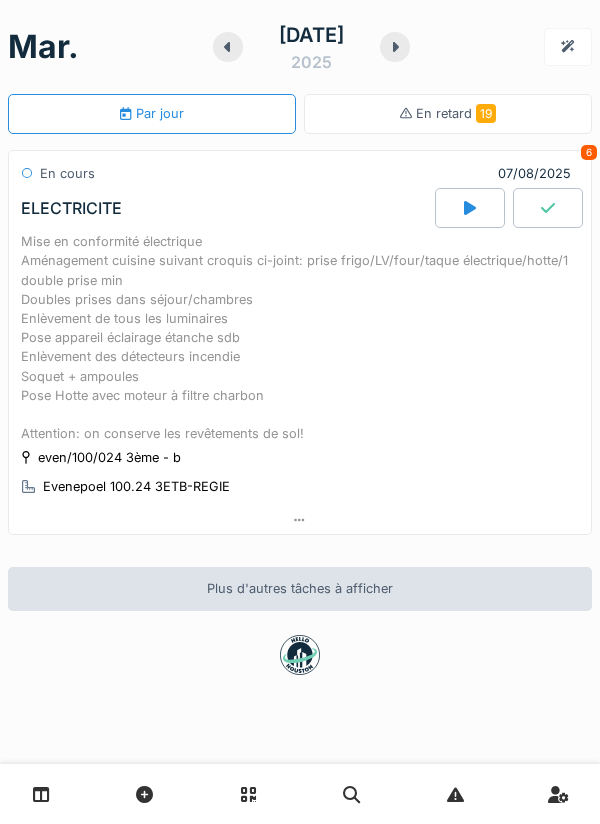 click 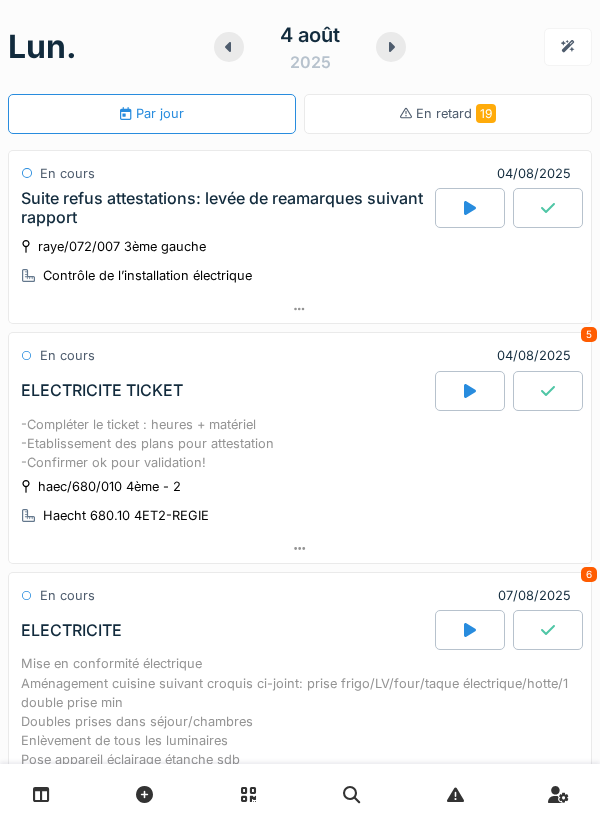 click on "-Compléter le ticket : heures + matériel
-Etablissement des plans pour attestation
-Confirmer ok pour validation!" at bounding box center [300, 444] 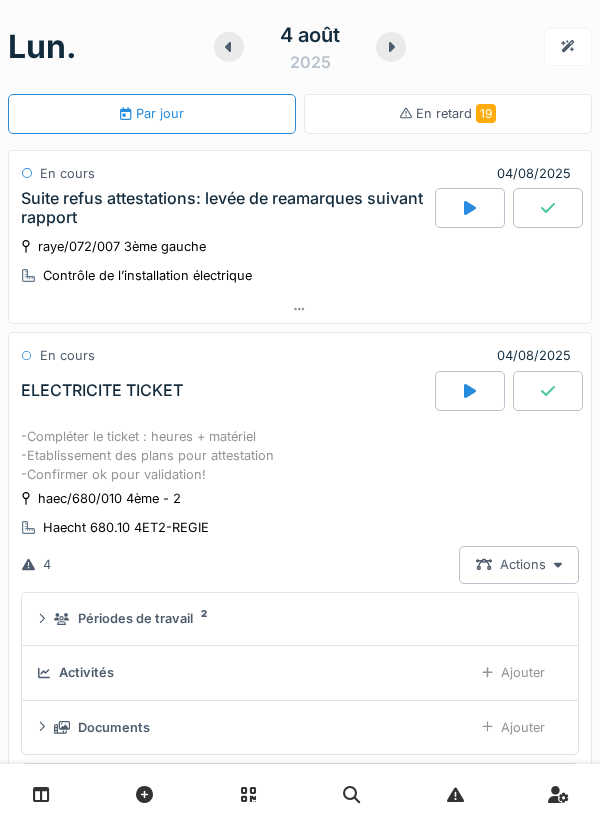 scroll, scrollTop: 252, scrollLeft: 0, axis: vertical 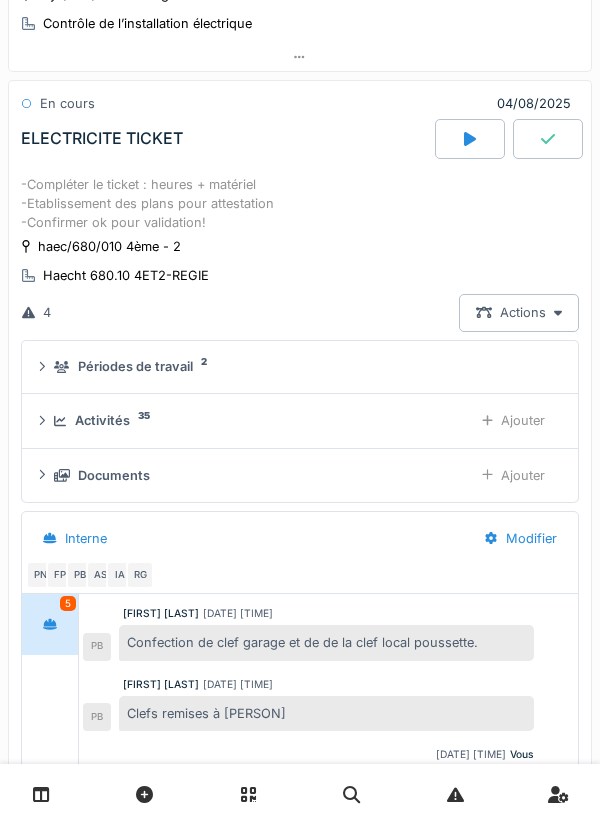 click on "Ajouter" at bounding box center [513, 475] 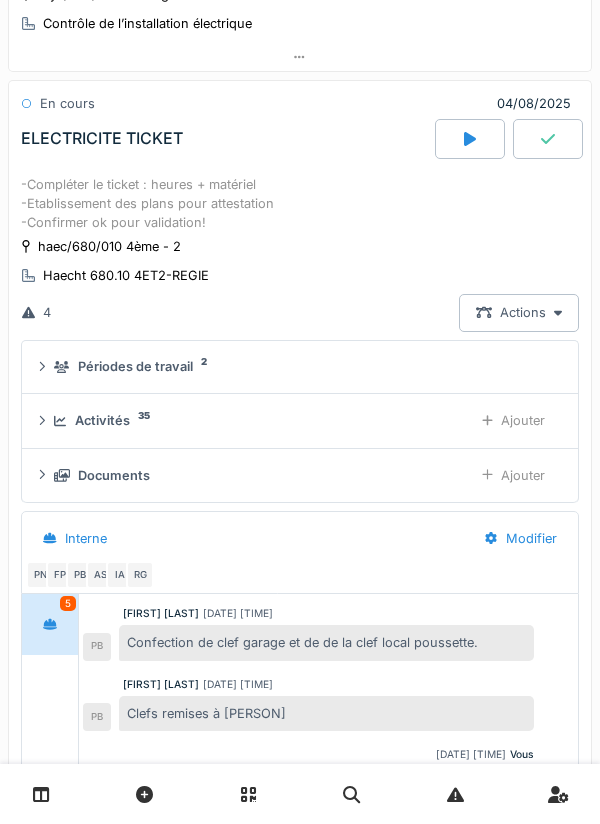 click on "Ajouter" at bounding box center [513, 420] 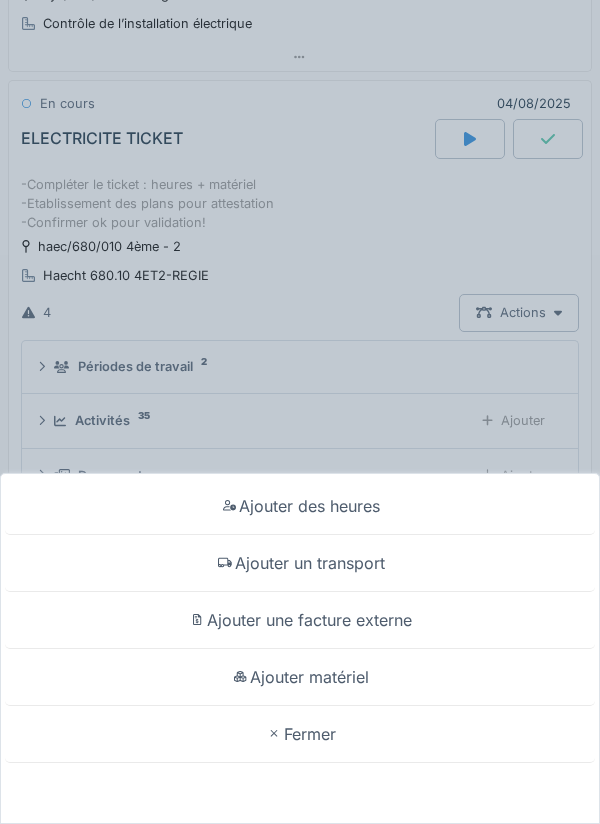 click on "Ajouter des heures" at bounding box center (300, 506) 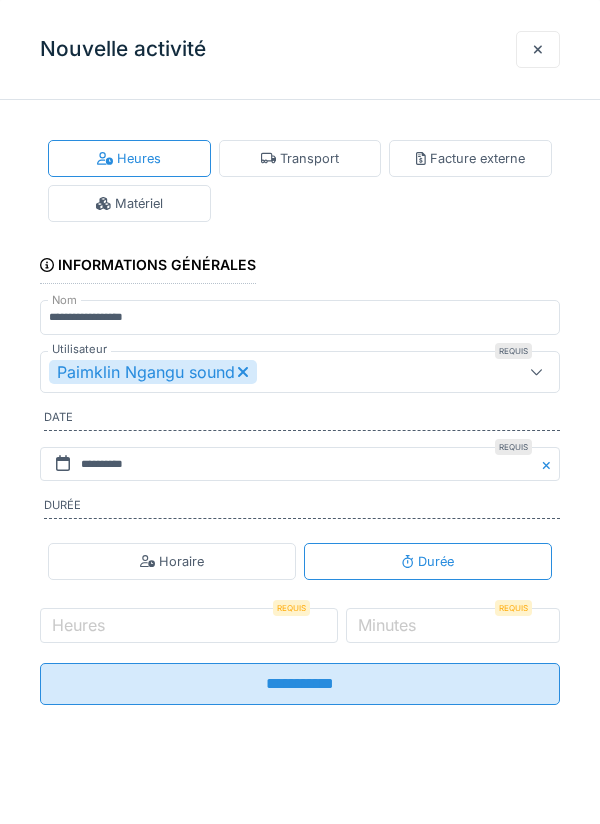 click on "Horaire" at bounding box center (172, 561) 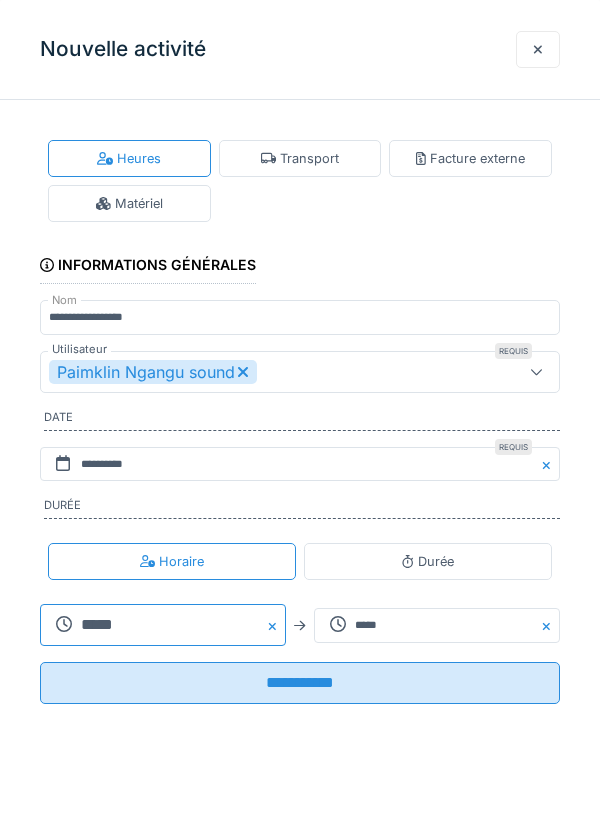 click on "*****" at bounding box center (163, 625) 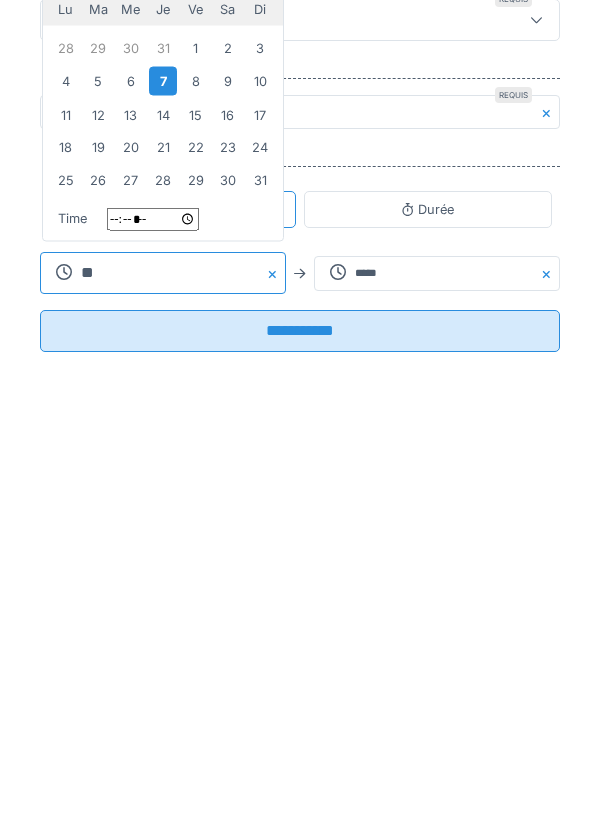 type on "*" 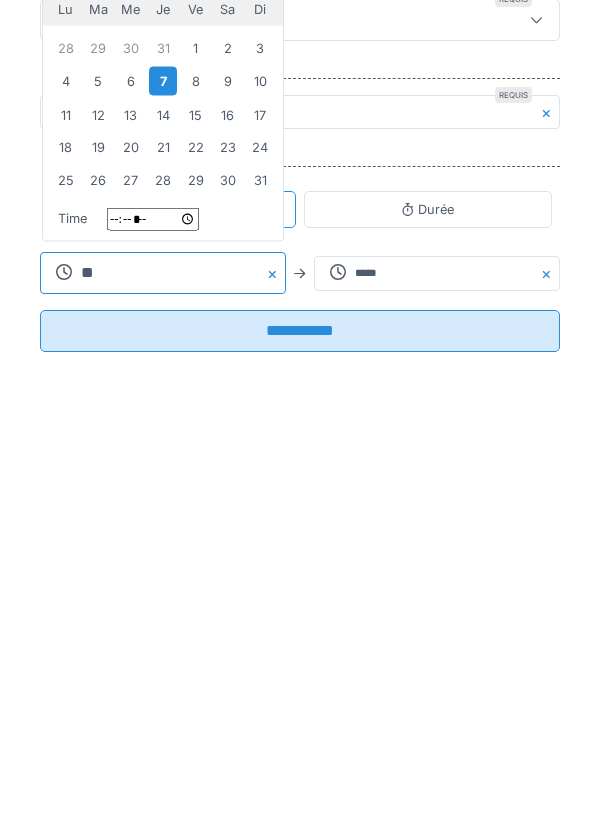 type on "**" 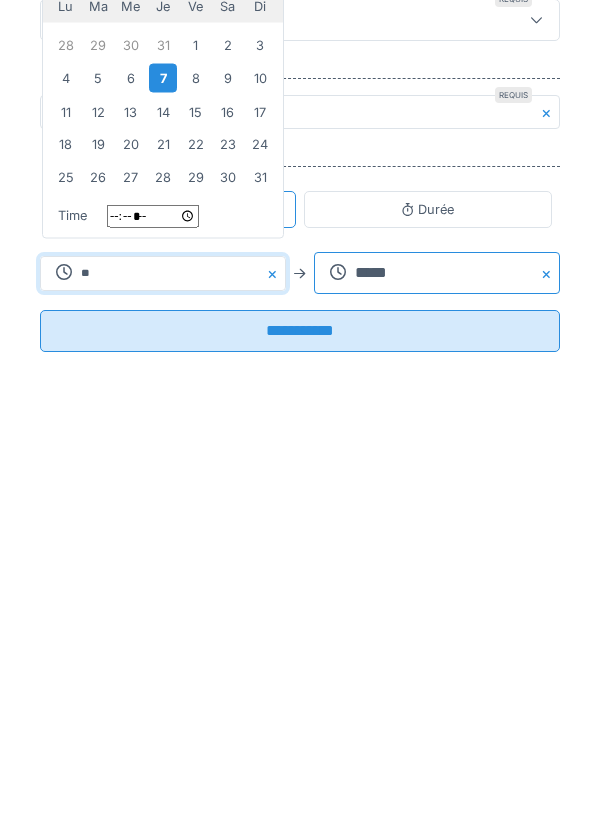 click on "*****" at bounding box center [437, 625] 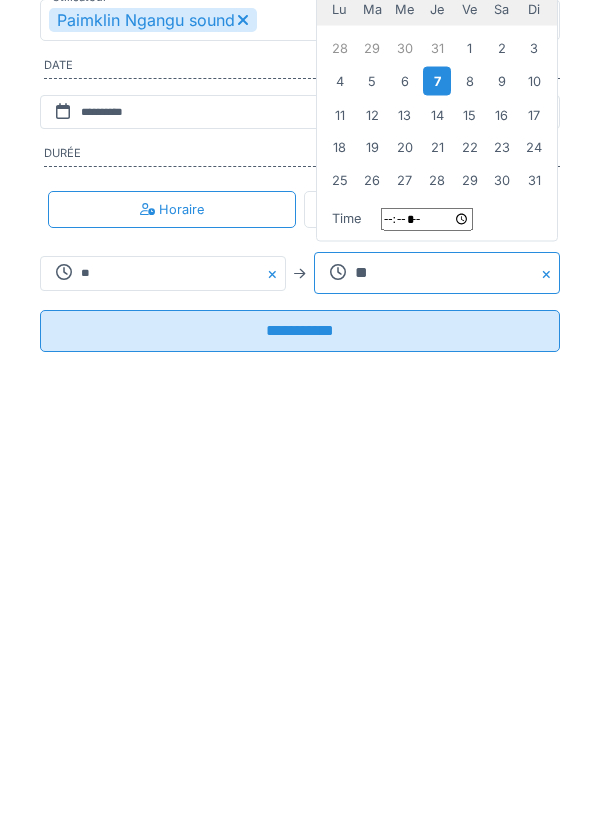 type on "*" 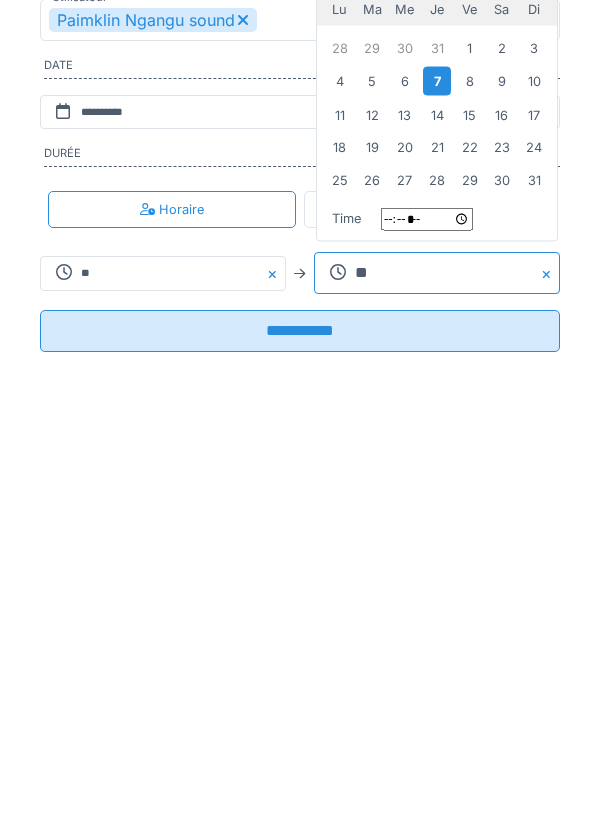 type on "**" 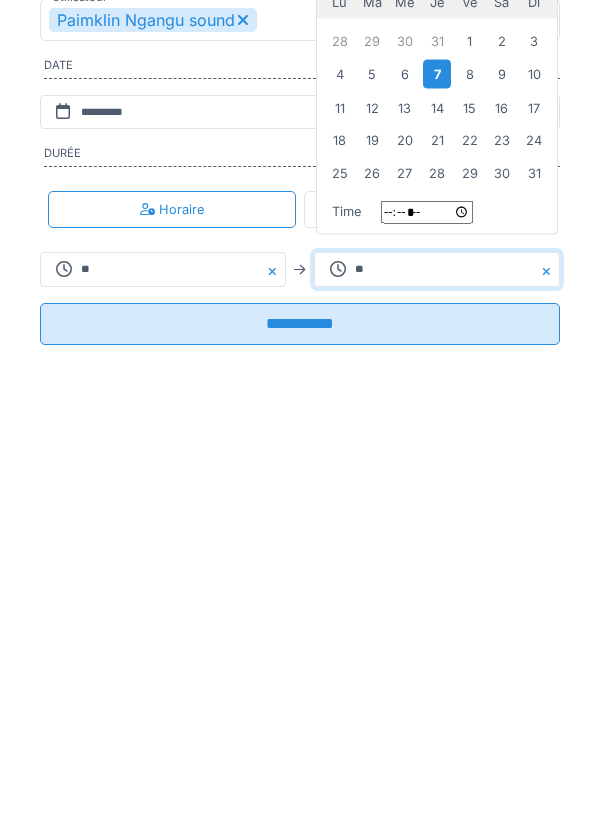 click on "**********" at bounding box center (300, 676) 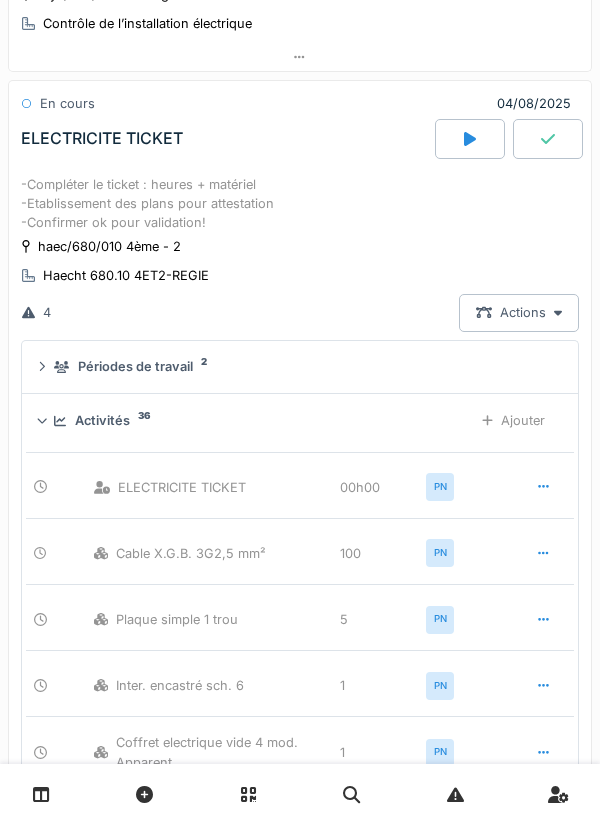 click on "-Compléter le ticket : heures + matériel
-Etablissement des plans pour attestation
-Confirmer ok pour validation!" at bounding box center [300, 204] 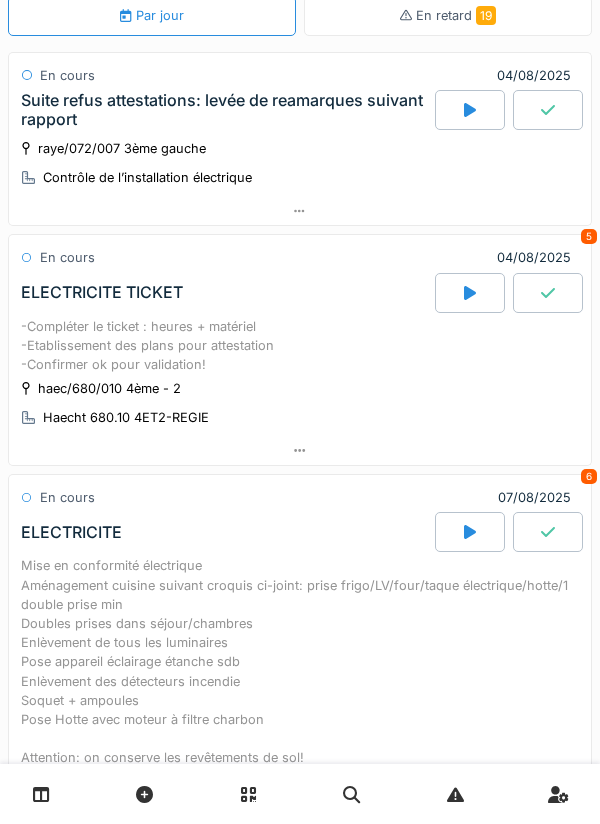 scroll, scrollTop: 93, scrollLeft: 0, axis: vertical 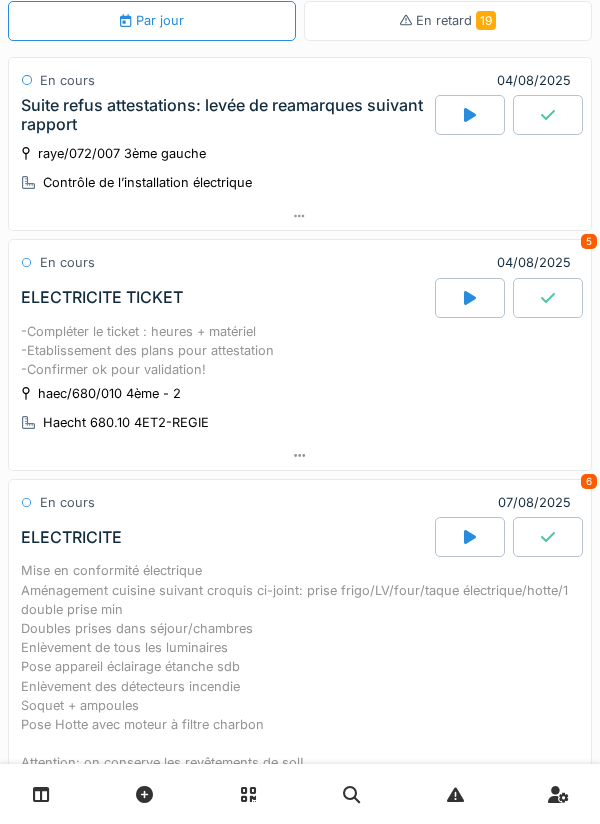 click on "-Compléter le ticket : heures + matériel
-Etablissement des plans pour attestation
-Confirmer ok pour validation!" at bounding box center (300, 351) 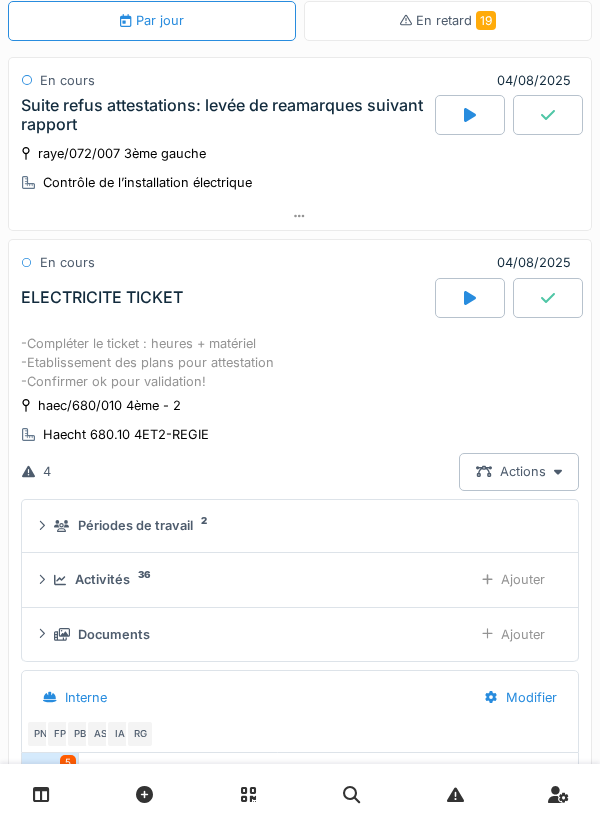scroll, scrollTop: 146, scrollLeft: 0, axis: vertical 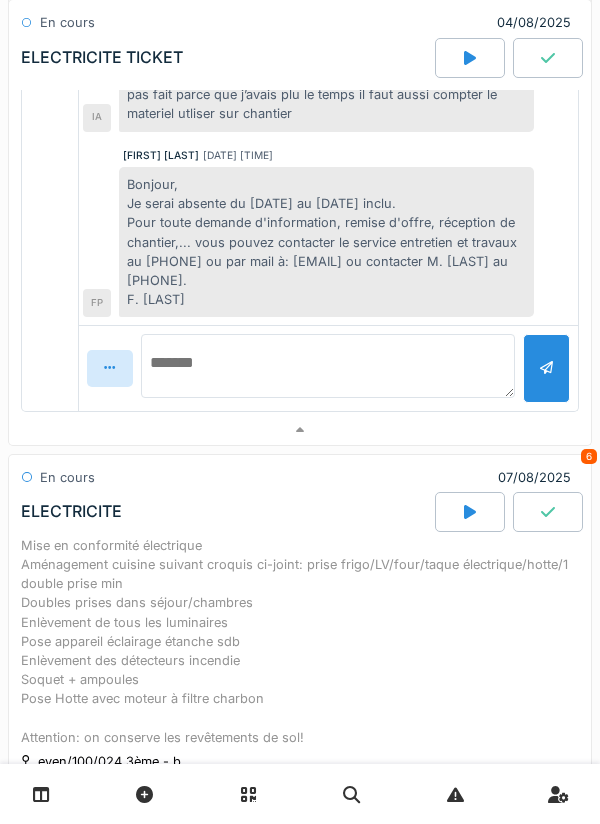 click at bounding box center [328, 366] 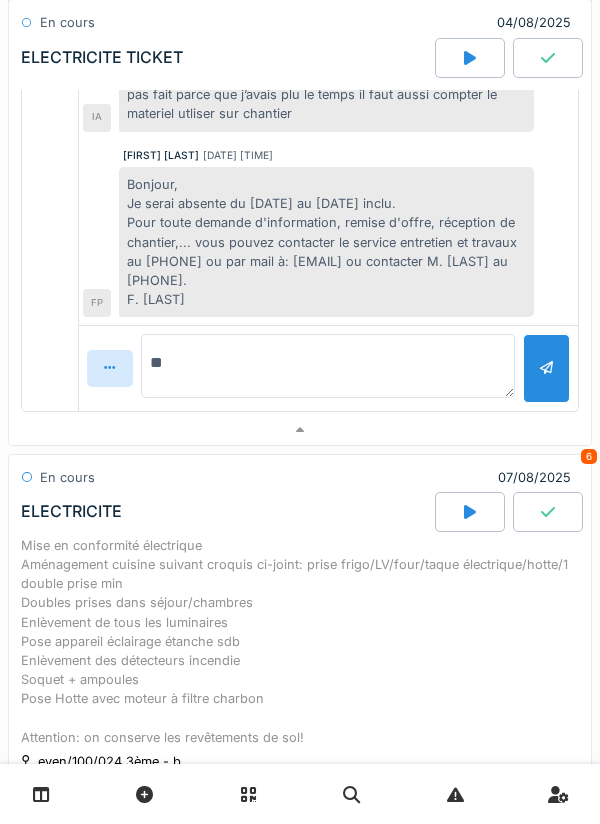 type on "*" 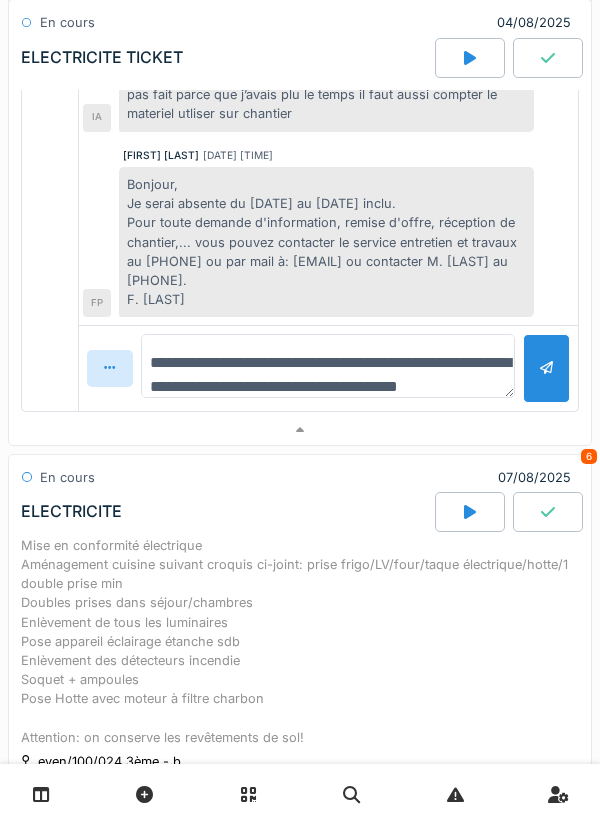 scroll, scrollTop: 24, scrollLeft: 0, axis: vertical 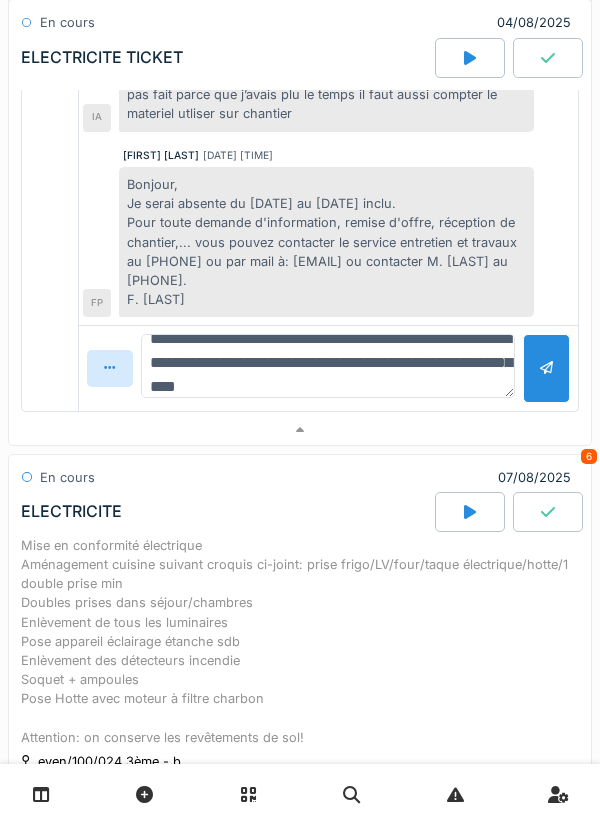 type on "**********" 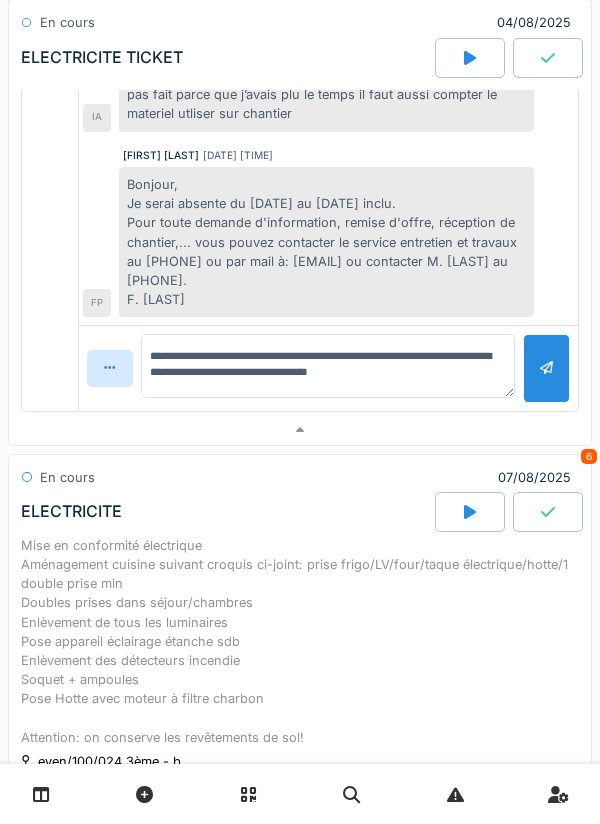 click at bounding box center [546, 368] 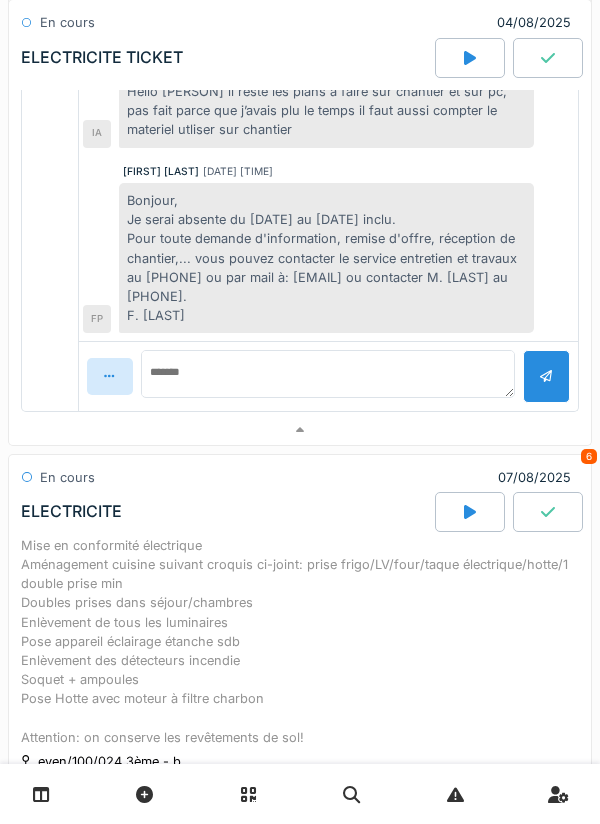 scroll, scrollTop: 0, scrollLeft: 0, axis: both 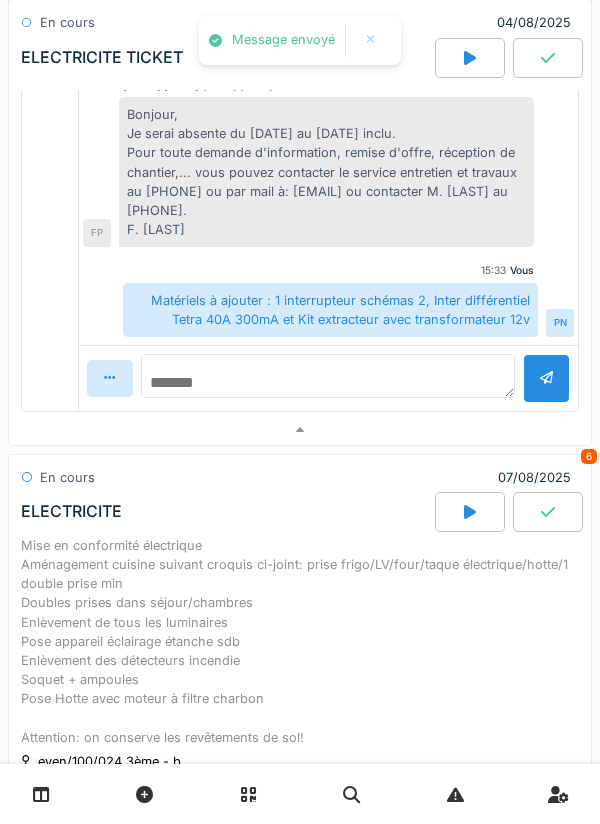 click at bounding box center (328, 376) 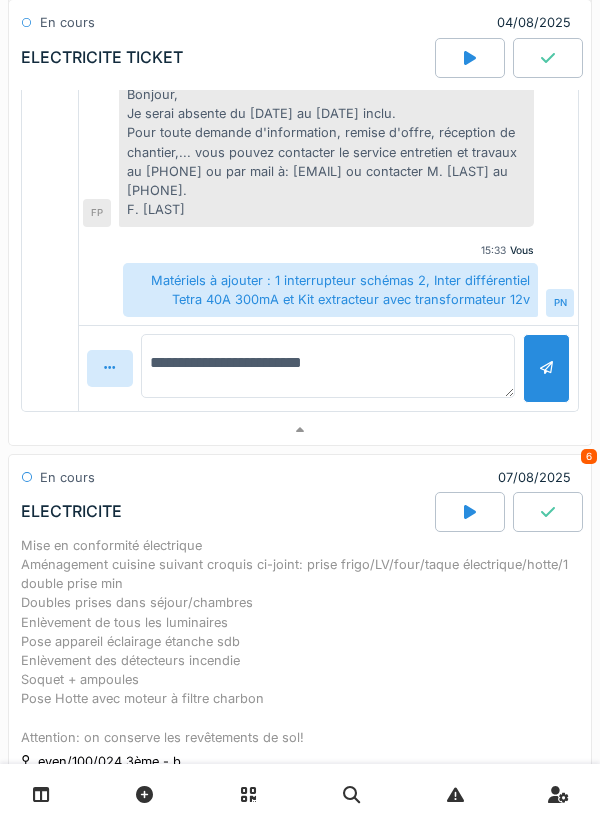 type on "**********" 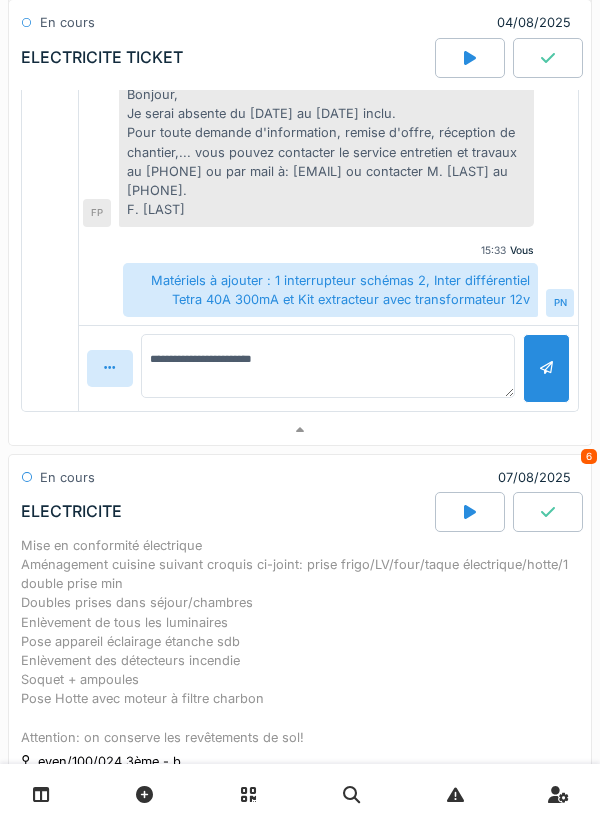 click at bounding box center (546, 368) 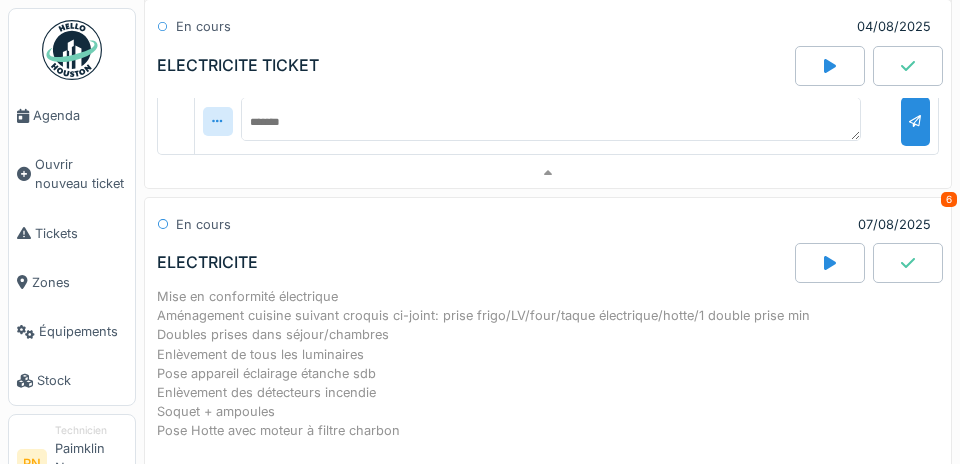 scroll, scrollTop: 338, scrollLeft: 0, axis: vertical 